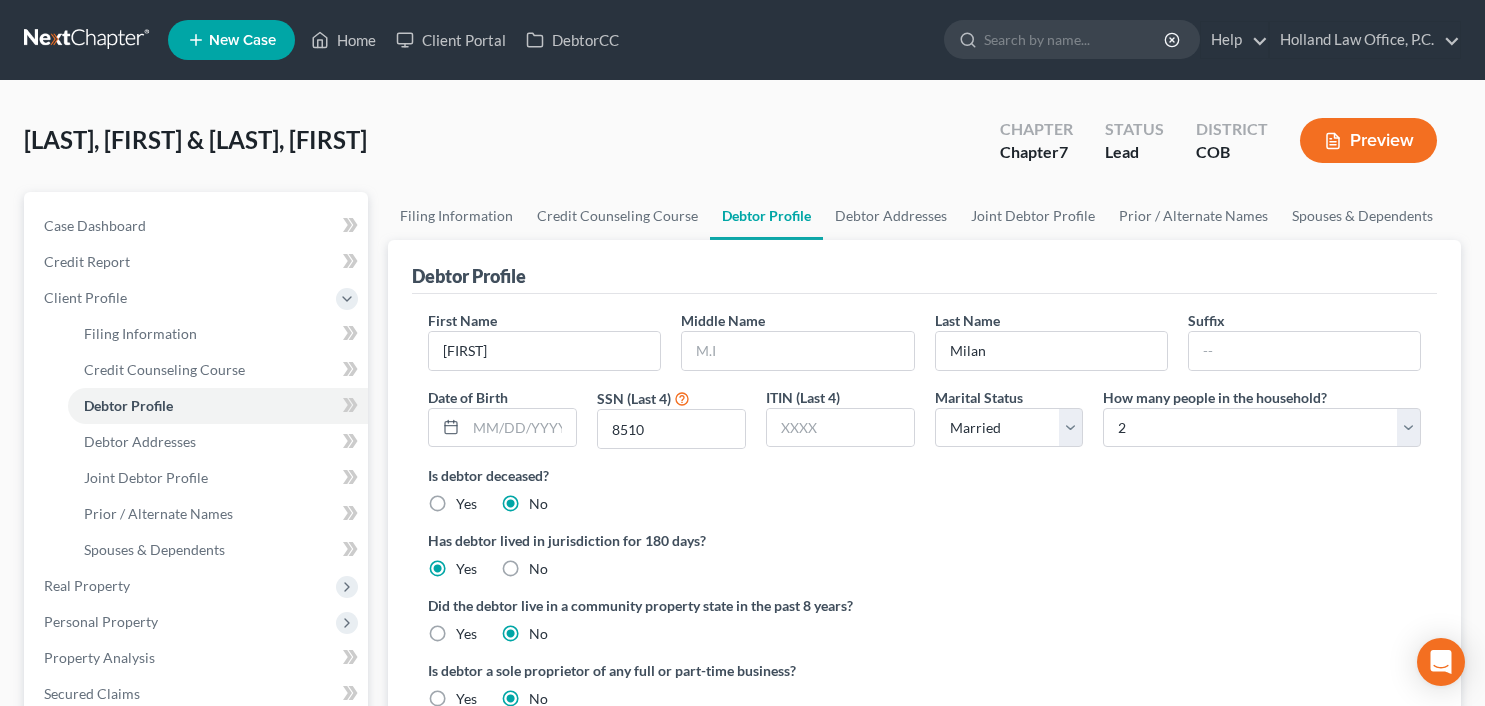 select on "1" 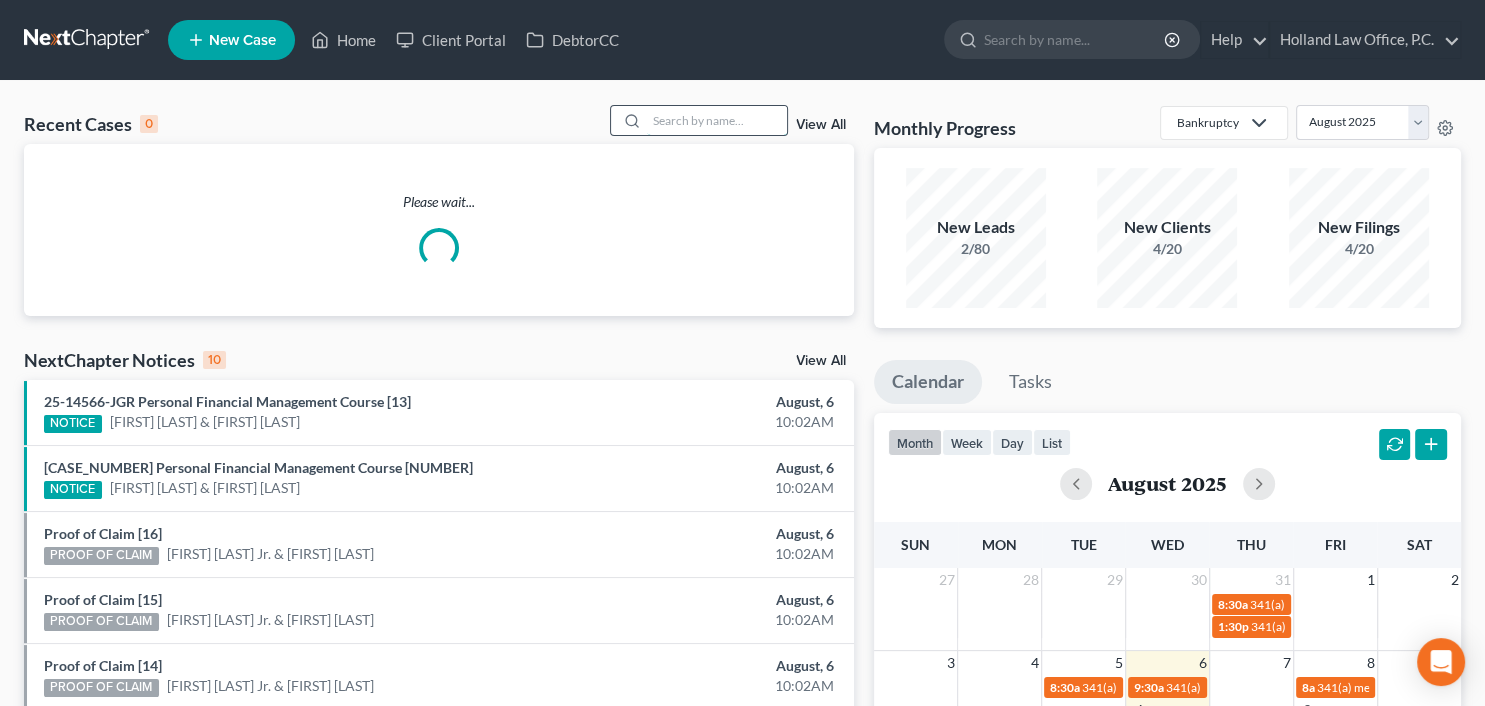 click at bounding box center [717, 120] 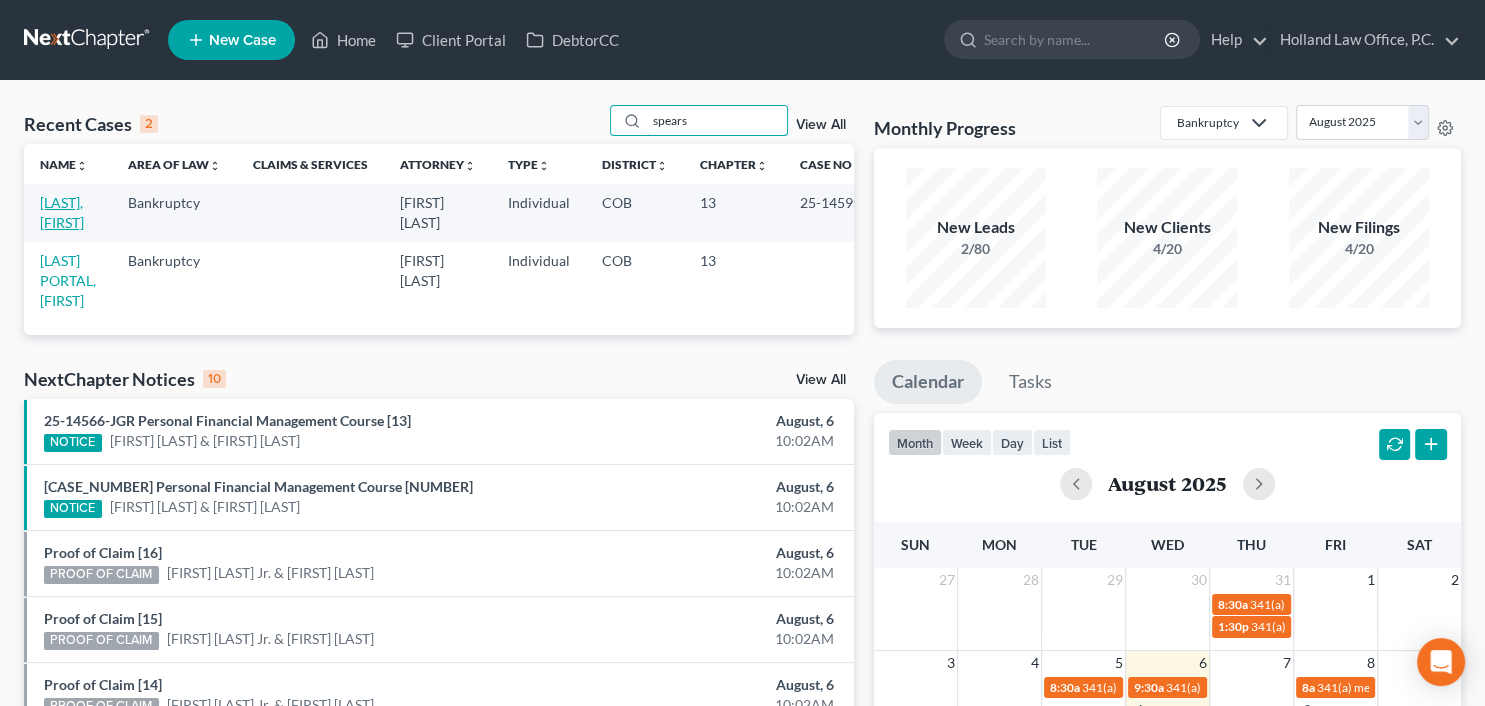 type on "spears" 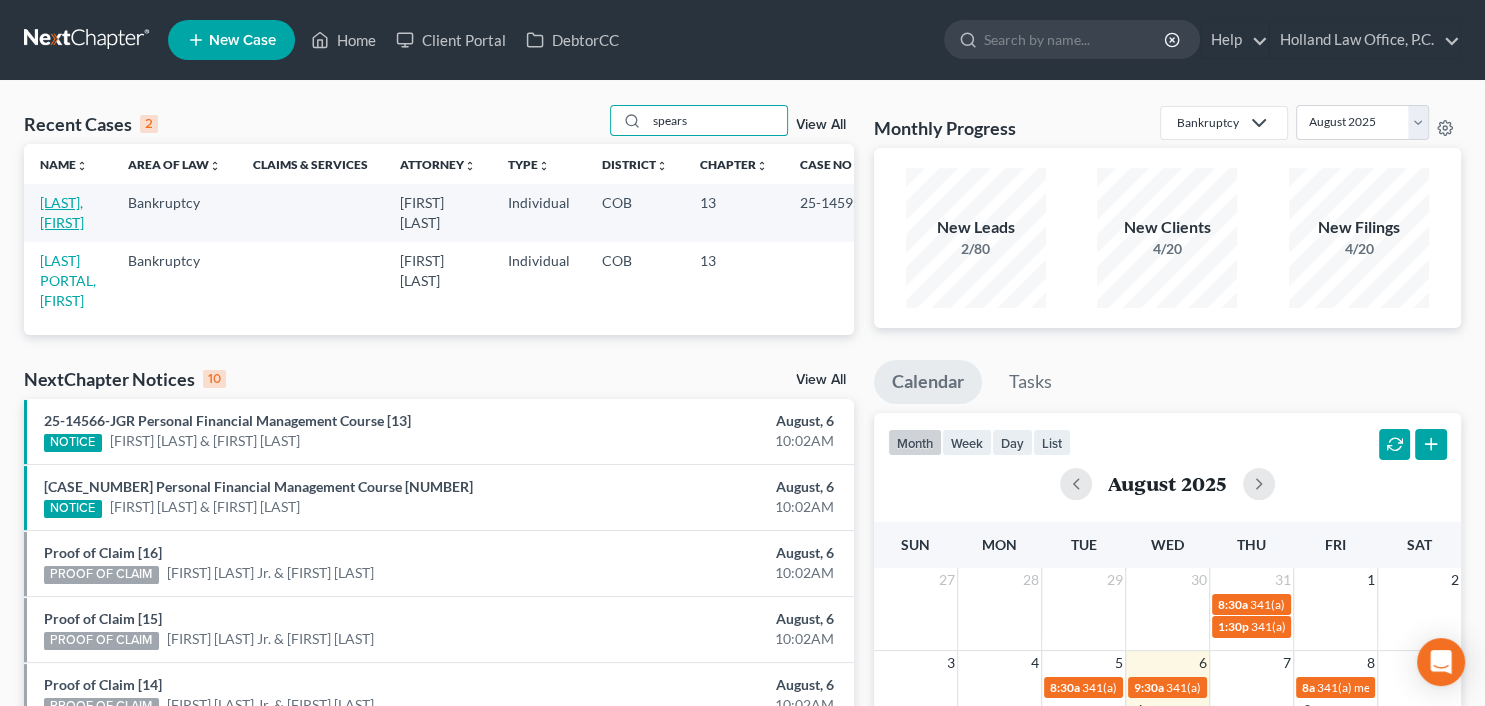 click on "[LAST], [FIRST]" at bounding box center [62, 212] 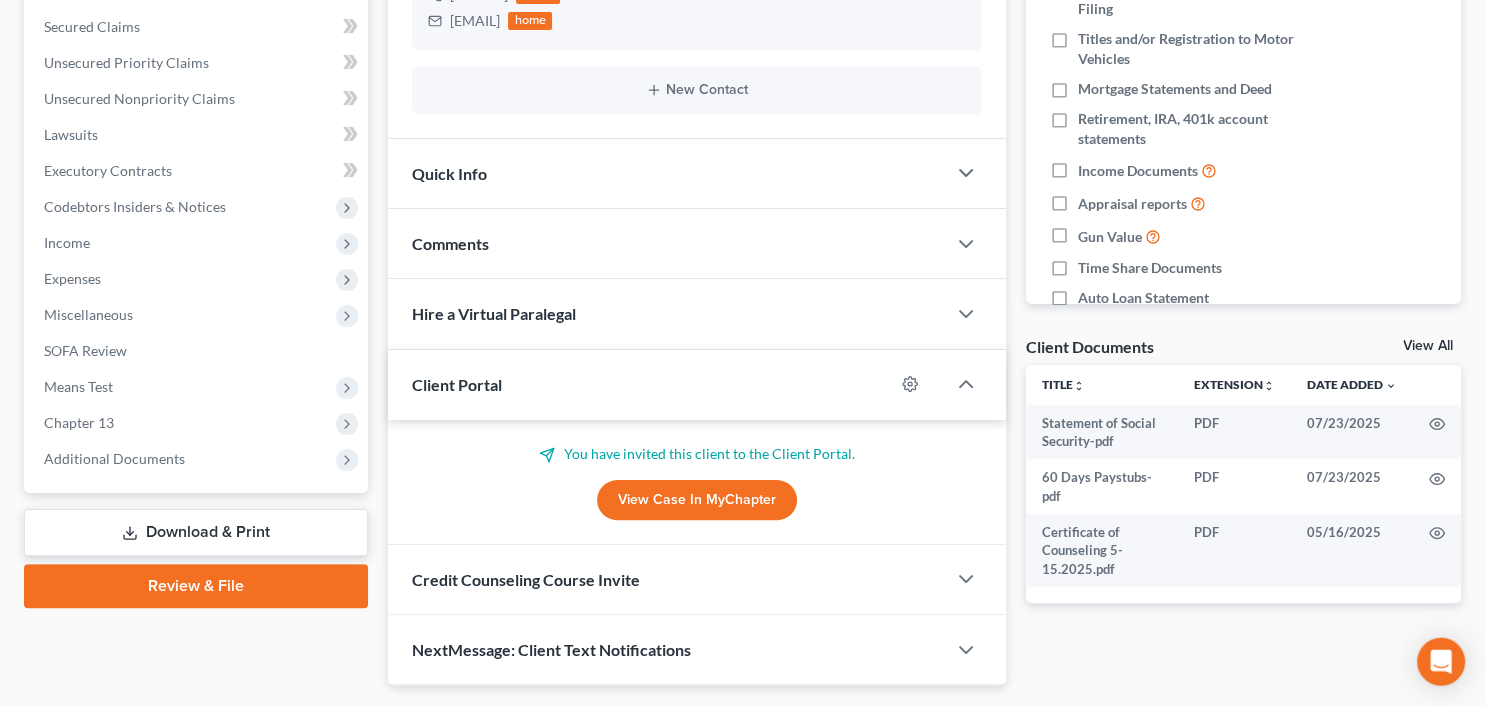 scroll, scrollTop: 468, scrollLeft: 0, axis: vertical 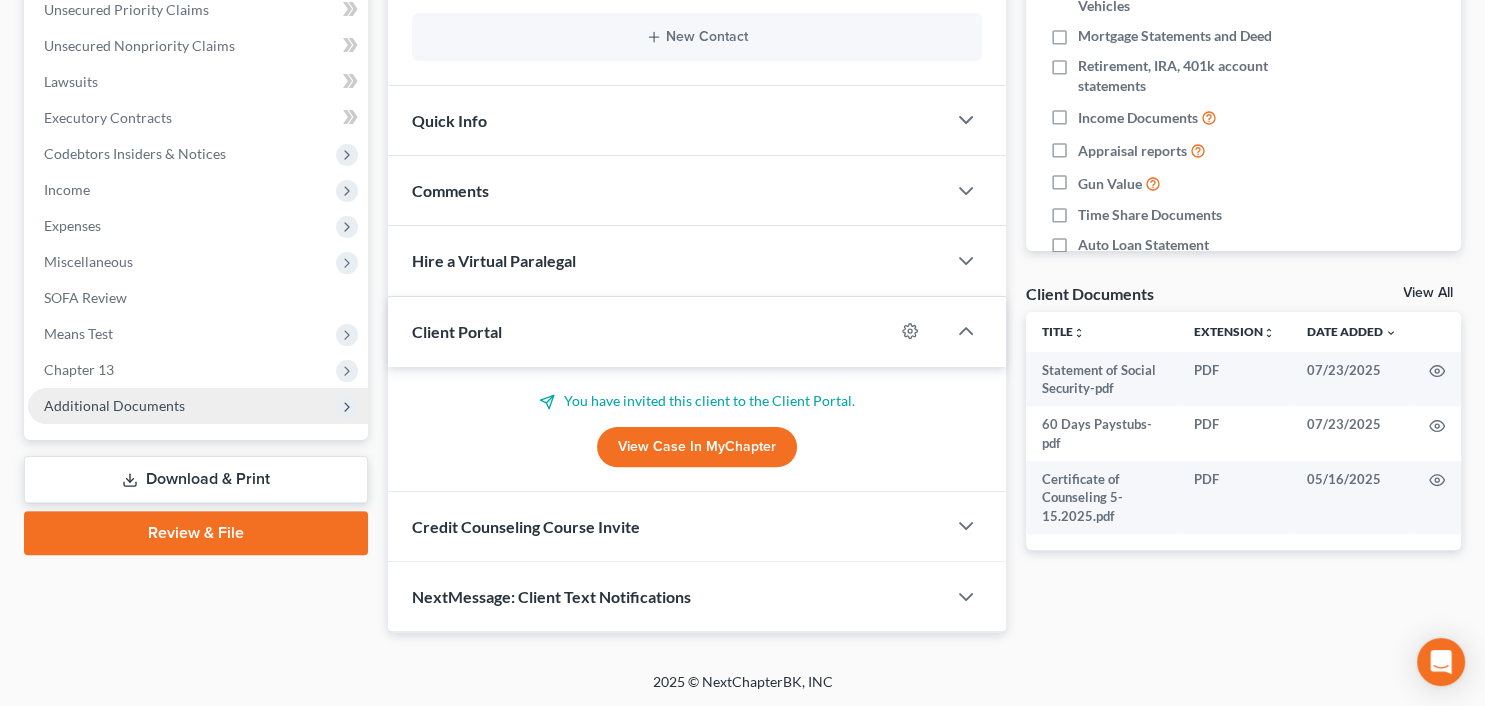 click on "Additional Documents" at bounding box center [198, 406] 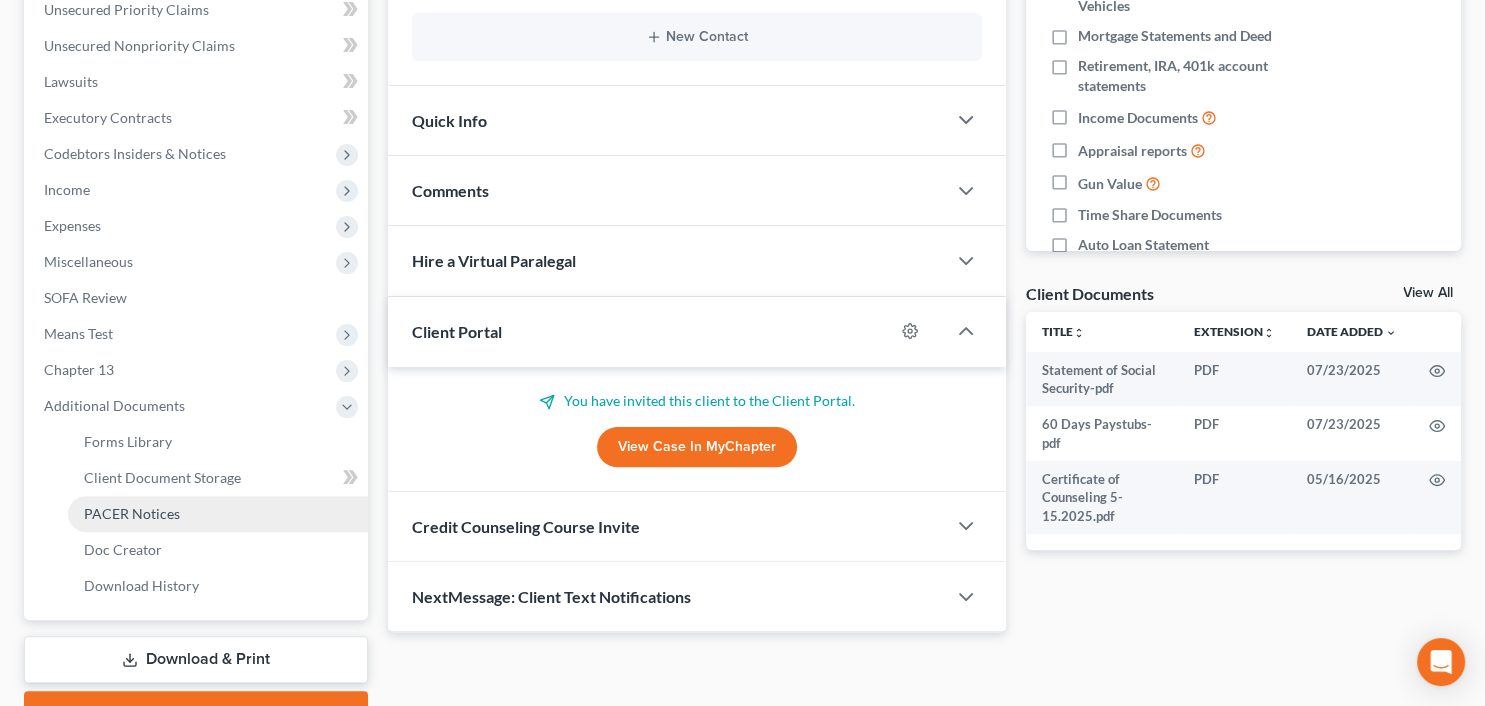 click on "PACER Notices" at bounding box center [218, 514] 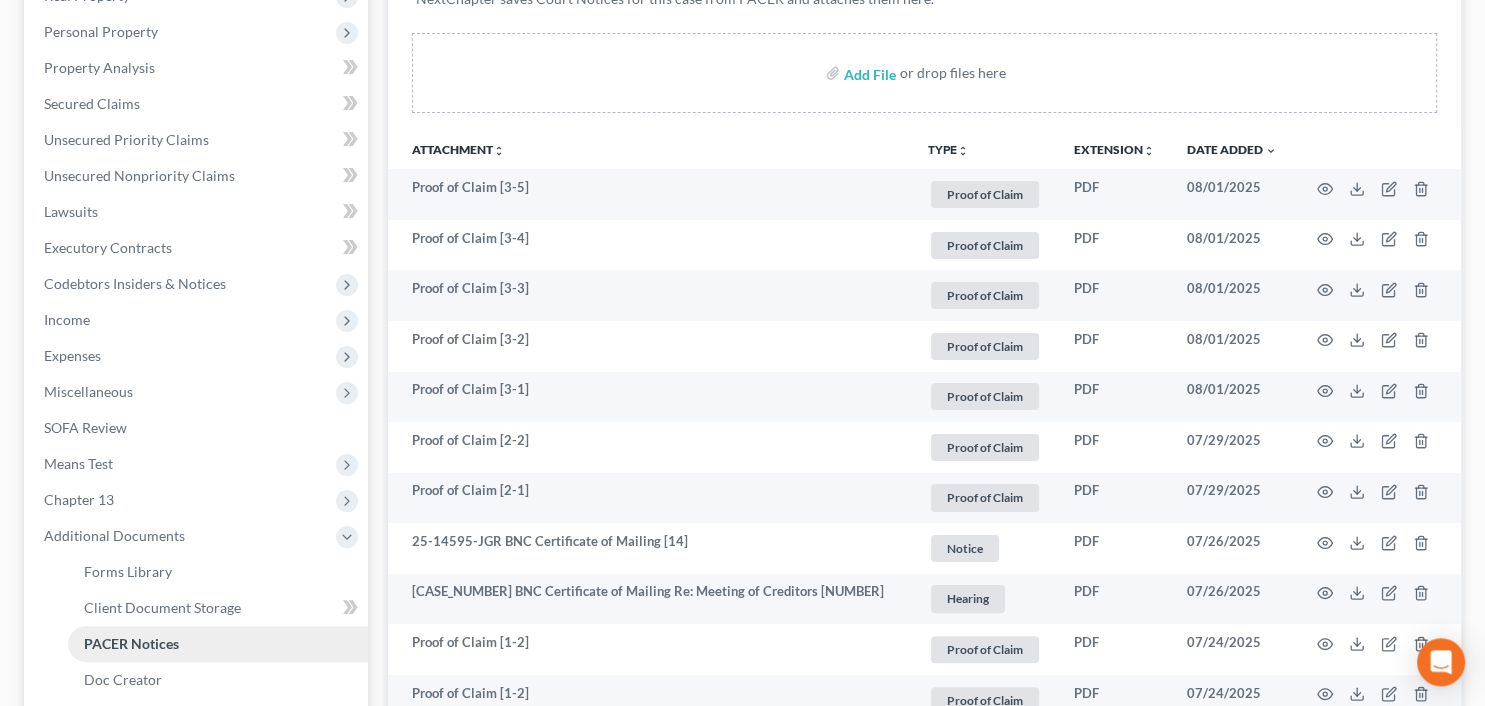 scroll, scrollTop: 311, scrollLeft: 0, axis: vertical 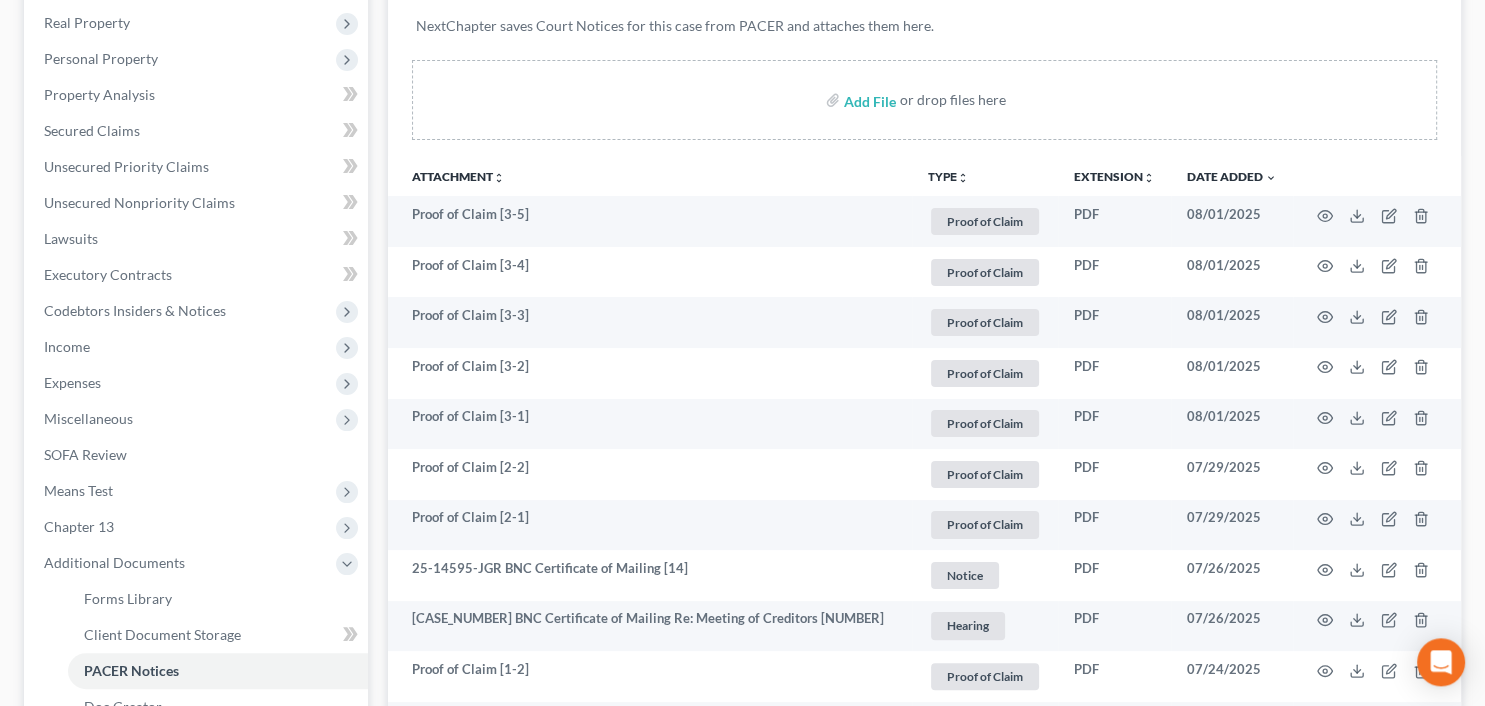click on "Add File
or drop files here" at bounding box center (924, 100) 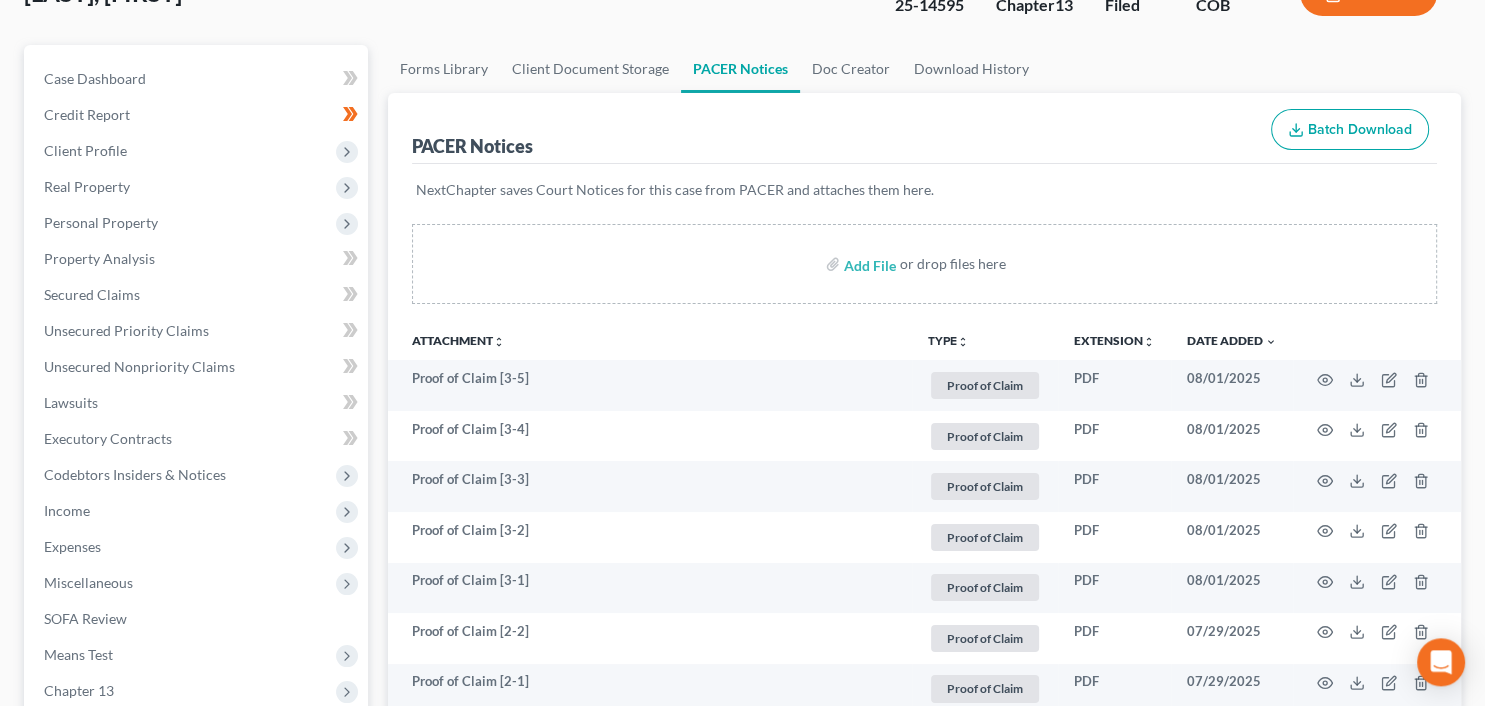 scroll, scrollTop: 0, scrollLeft: 0, axis: both 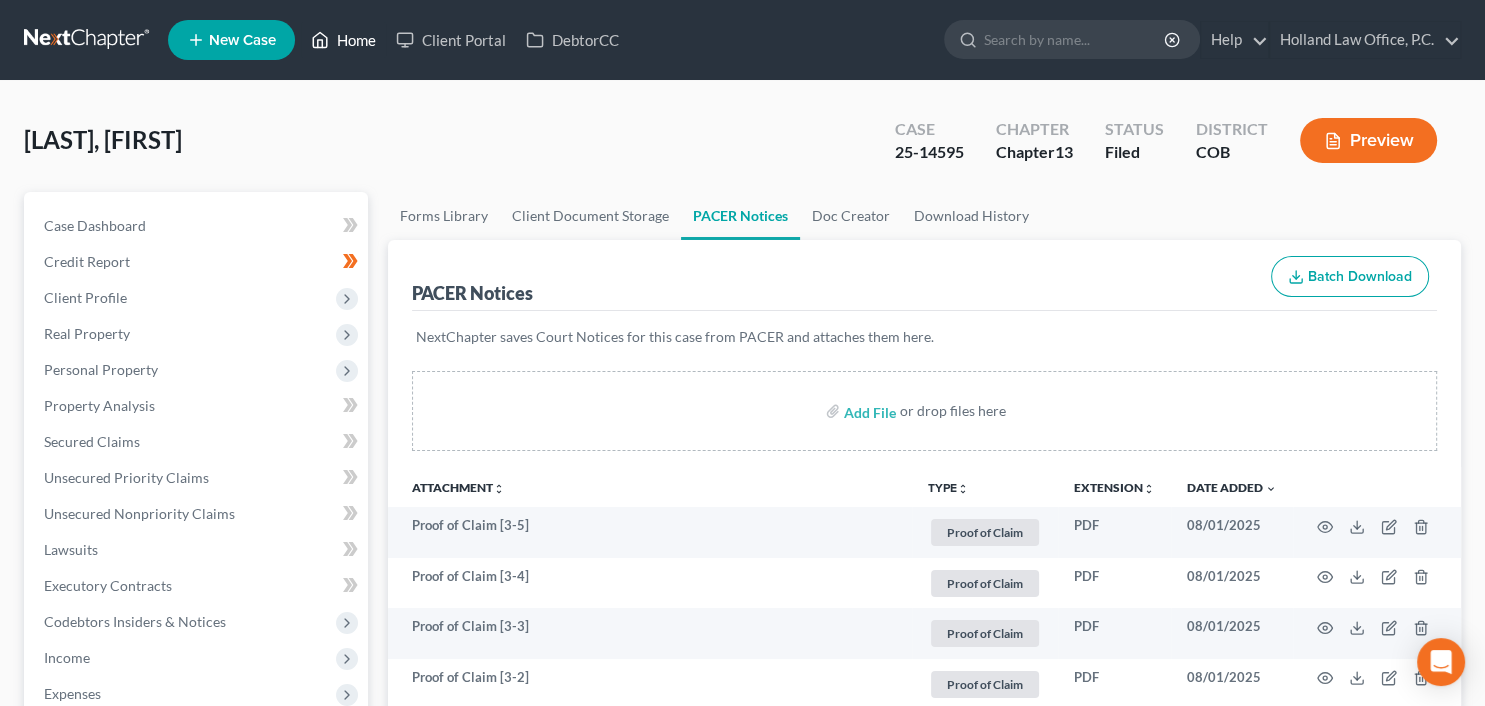 click on "Home" at bounding box center (343, 40) 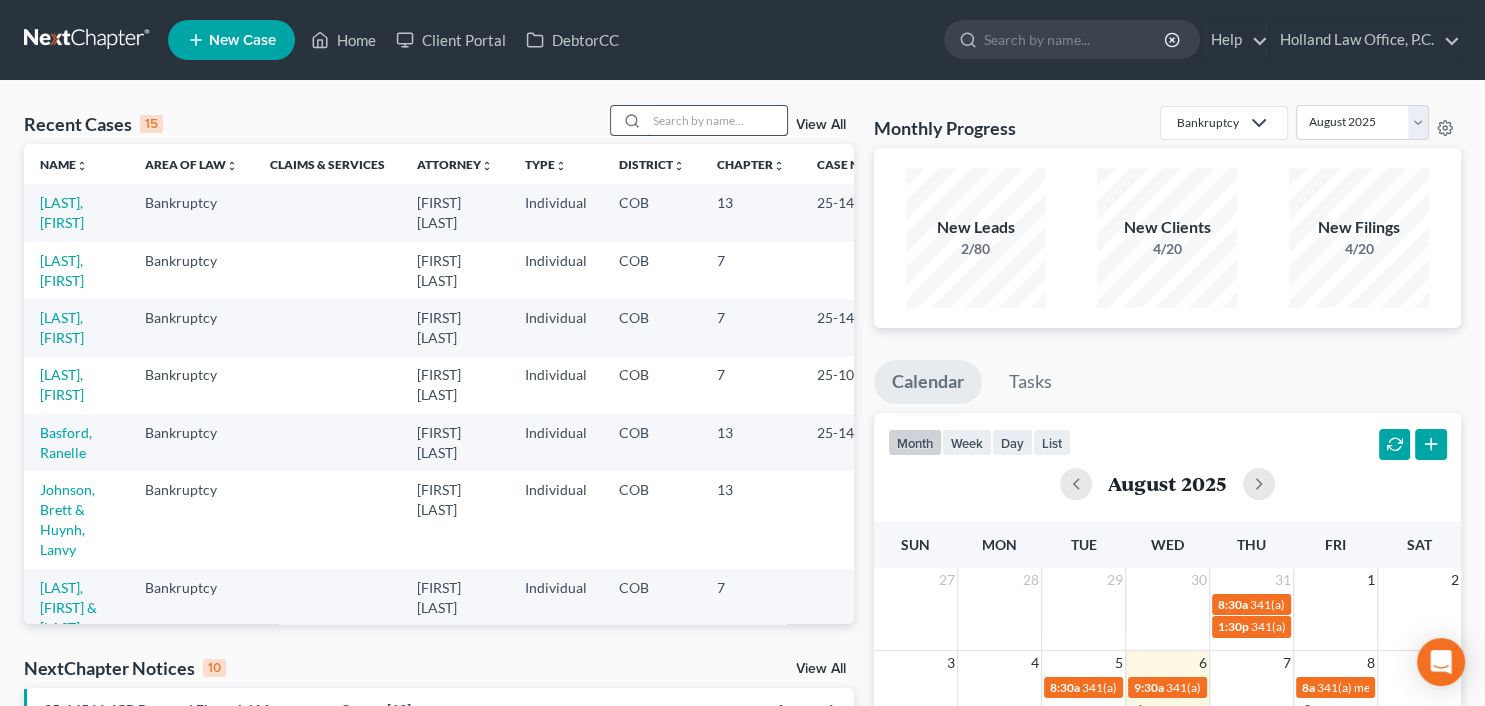 click at bounding box center [717, 120] 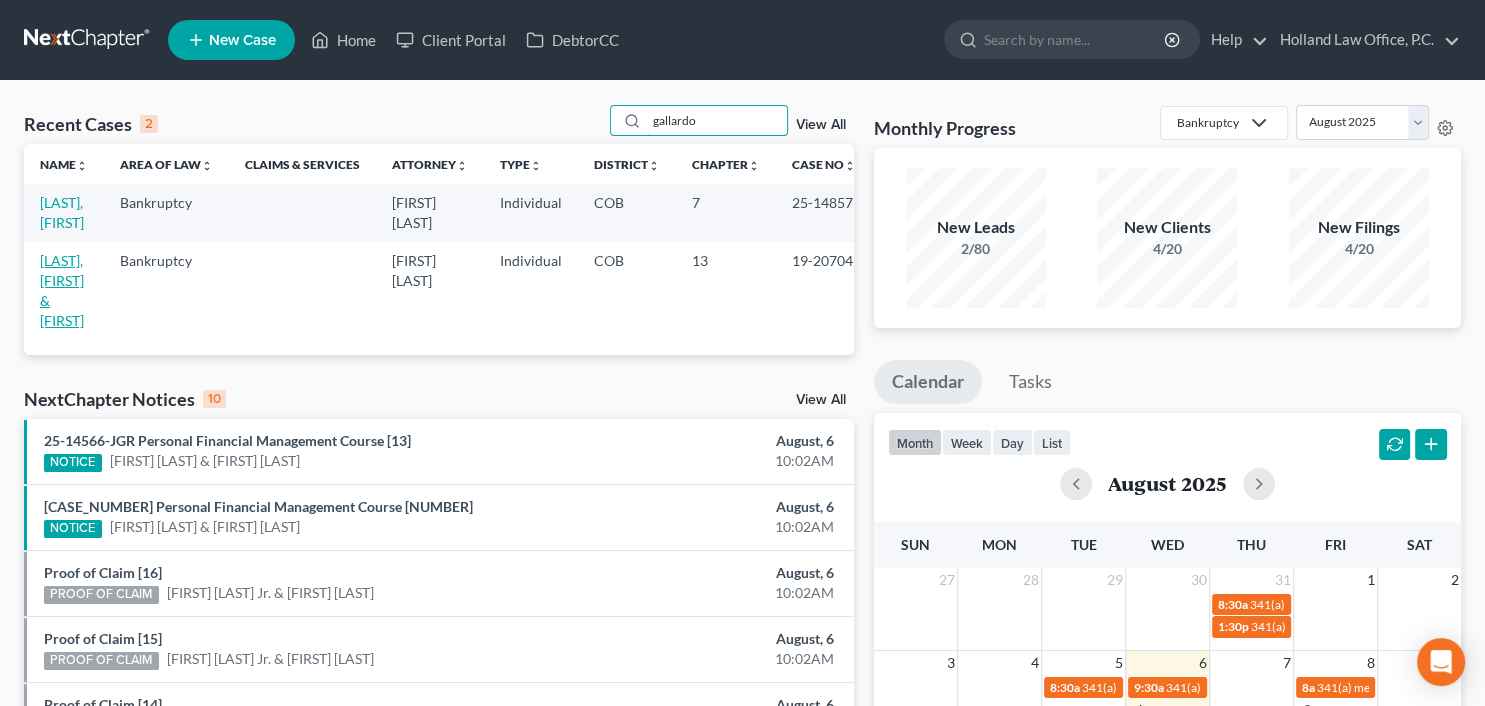 type on "gallardo" 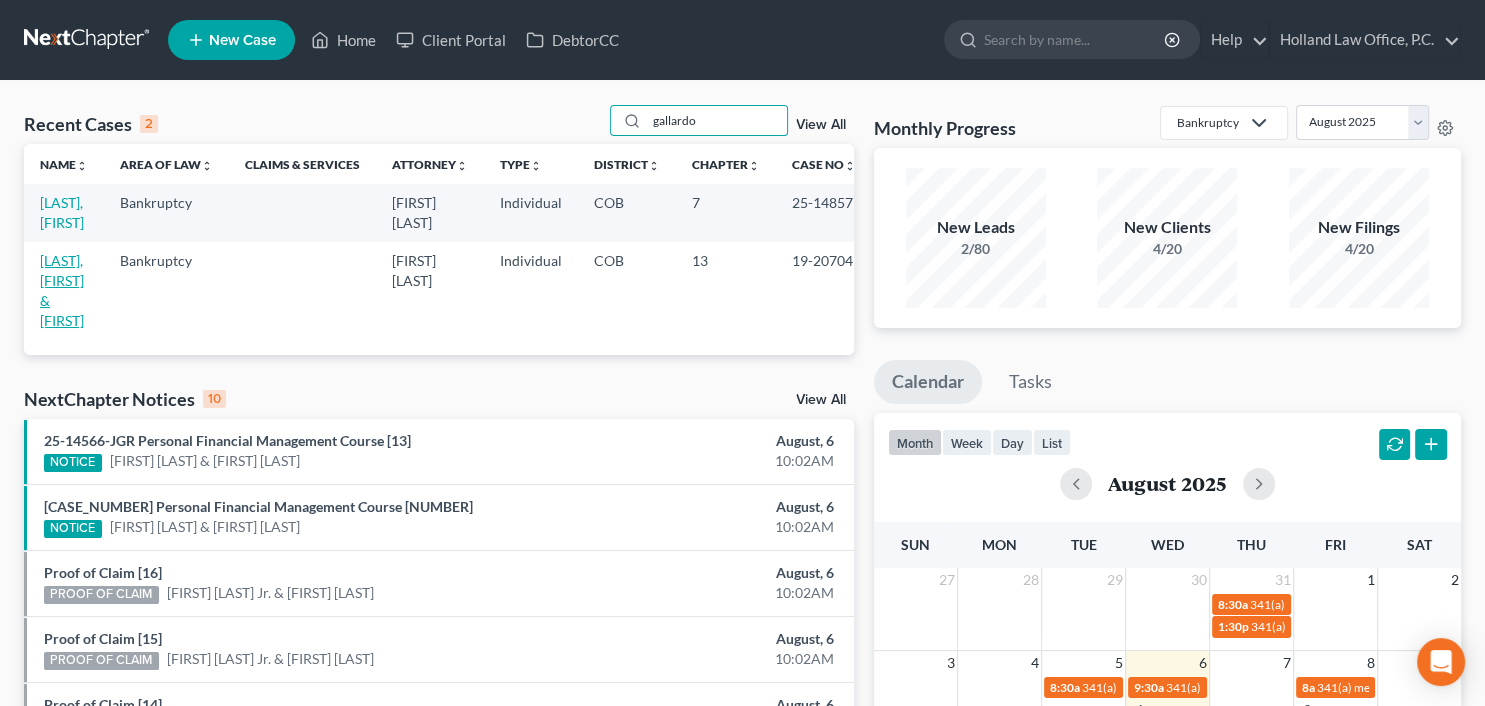 click on "[LAST], [FIRST] & [FIRST]" at bounding box center [62, 290] 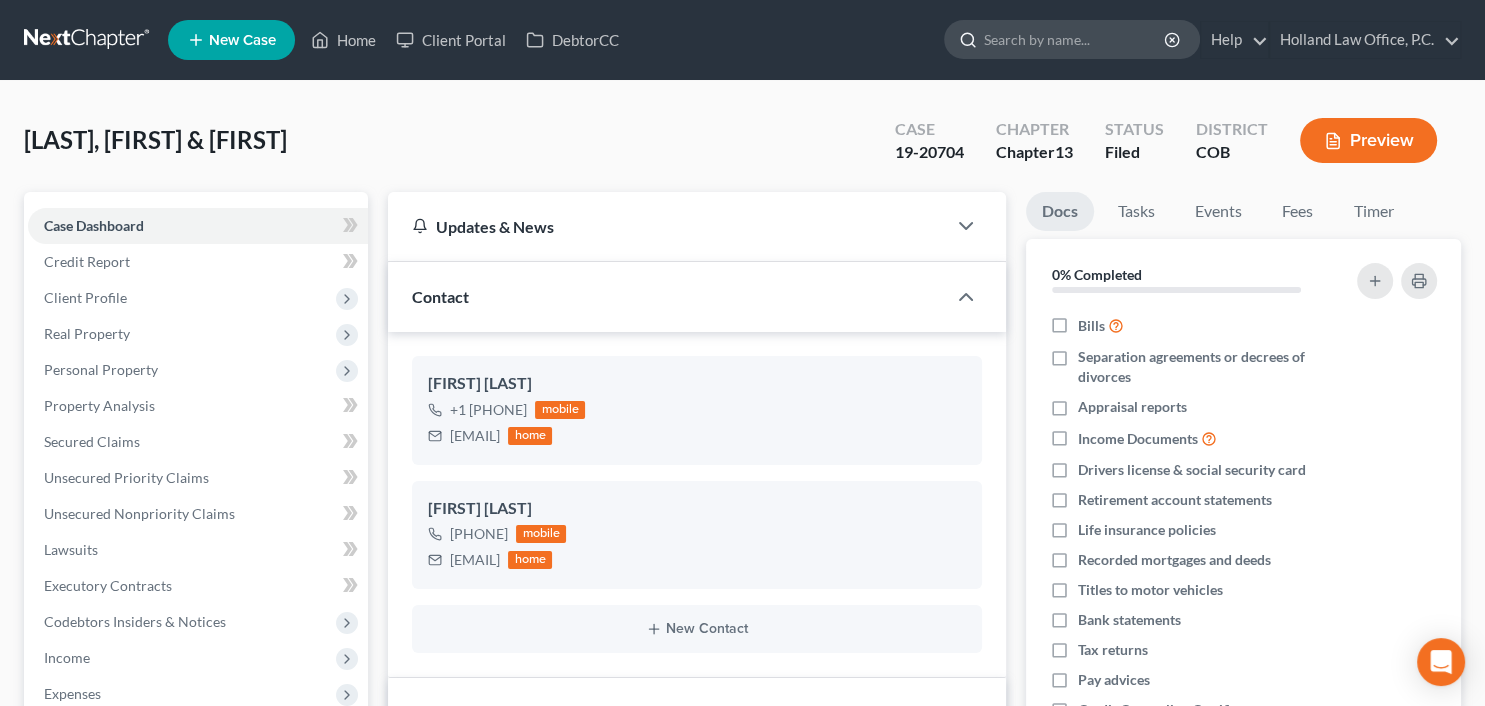 click at bounding box center [1075, 39] 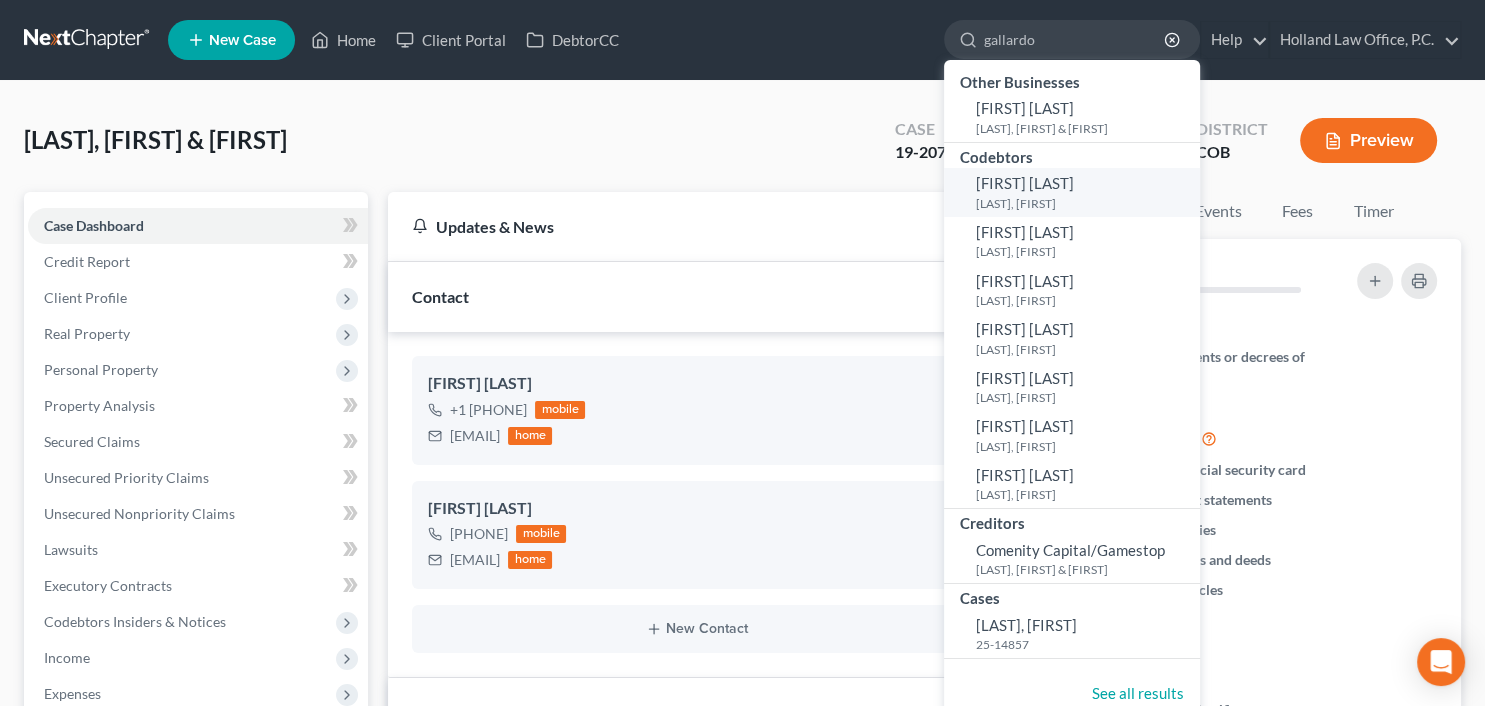 type on "gallardo" 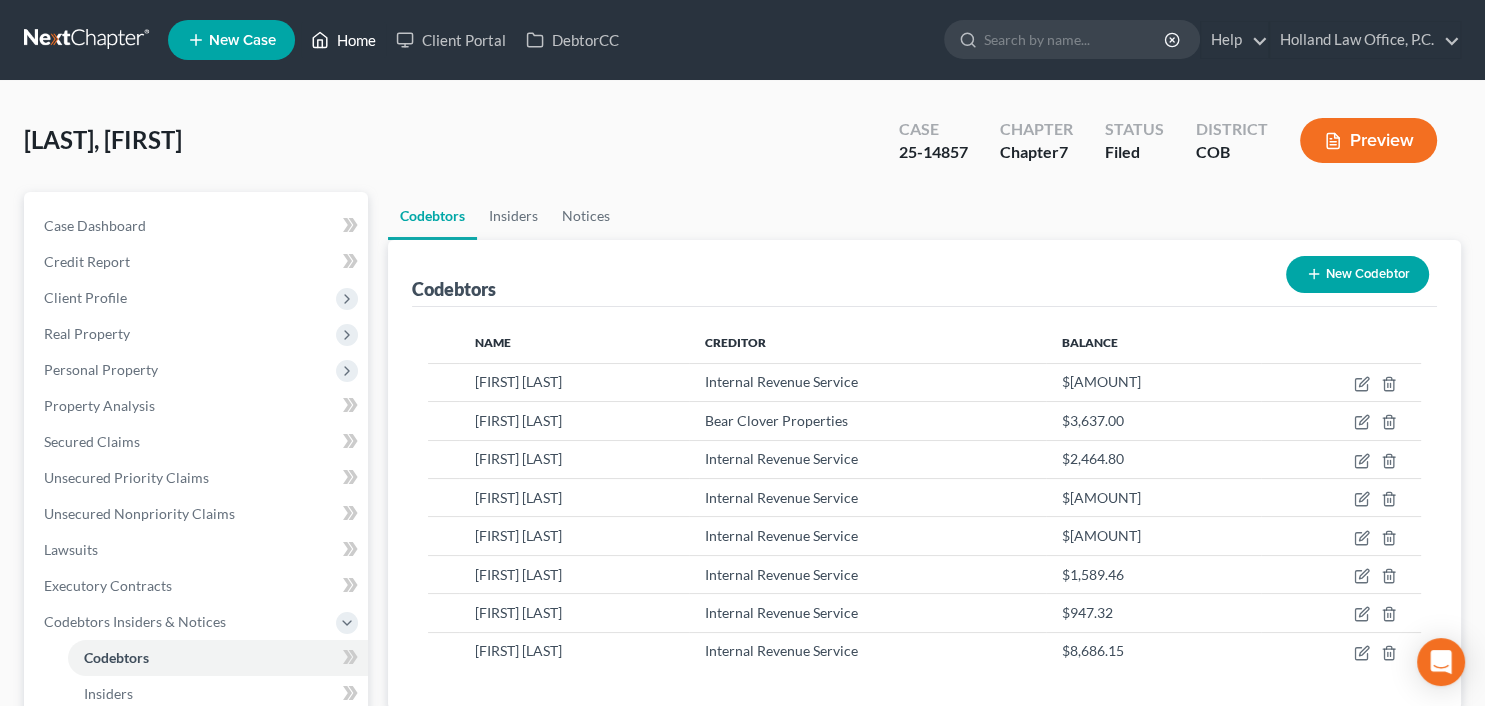 click on "Home" at bounding box center [343, 40] 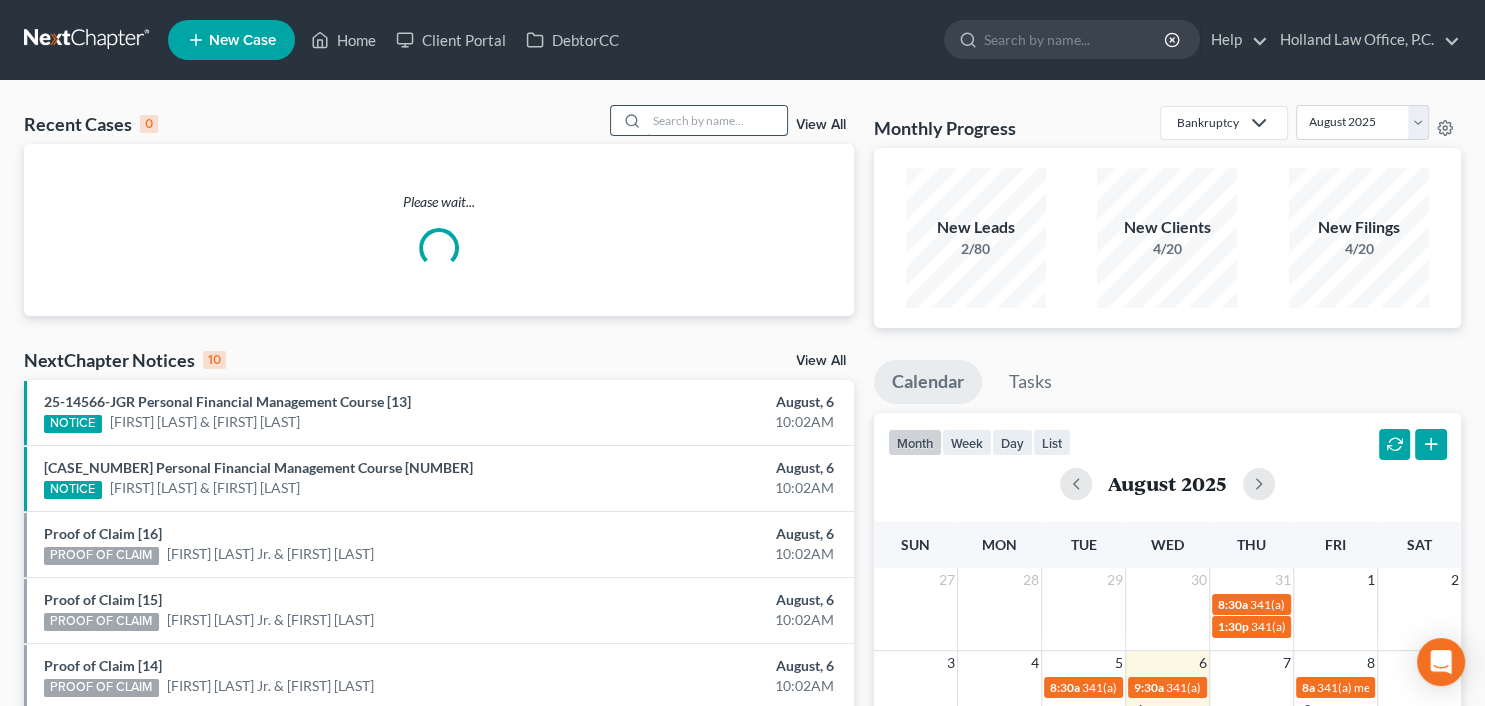 click at bounding box center [717, 120] 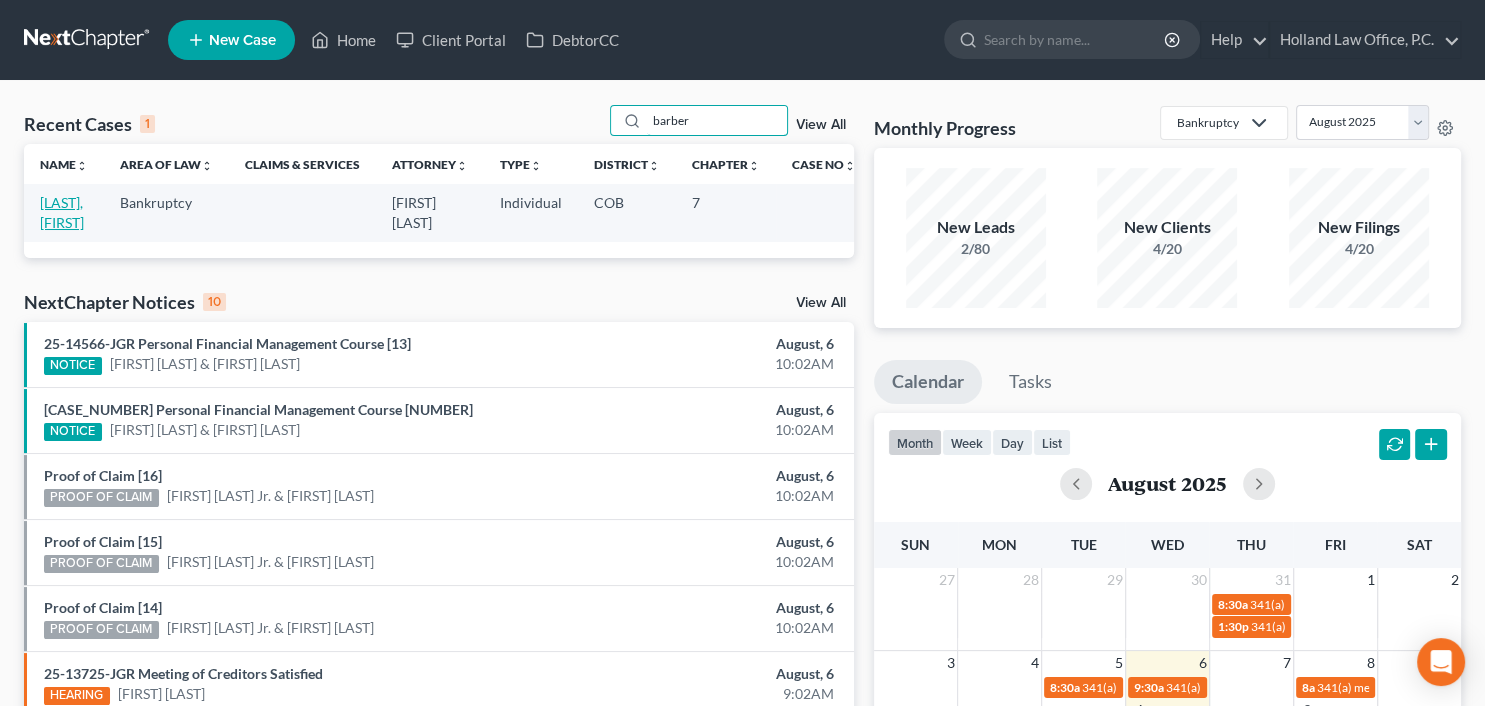type on "barber" 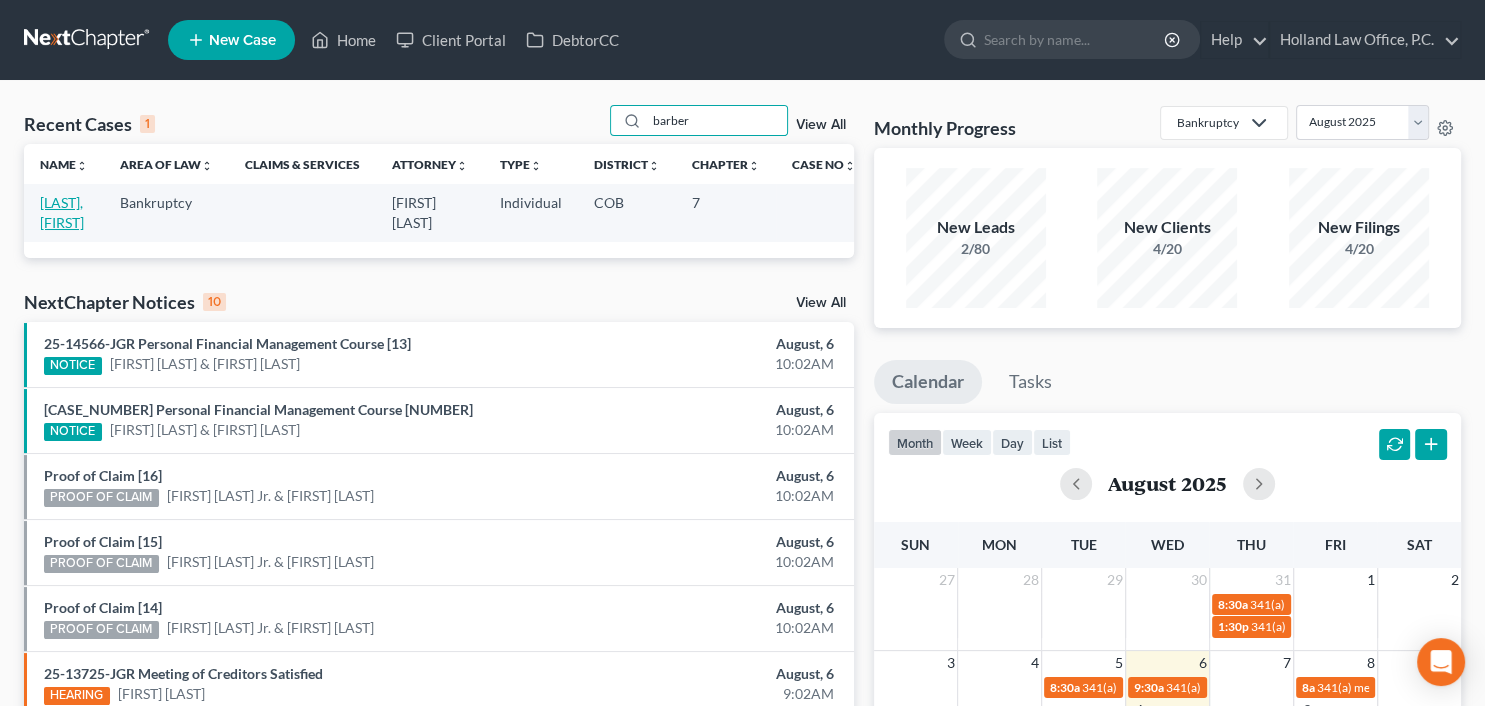 click on "[LAST], [FIRST]" at bounding box center (62, 212) 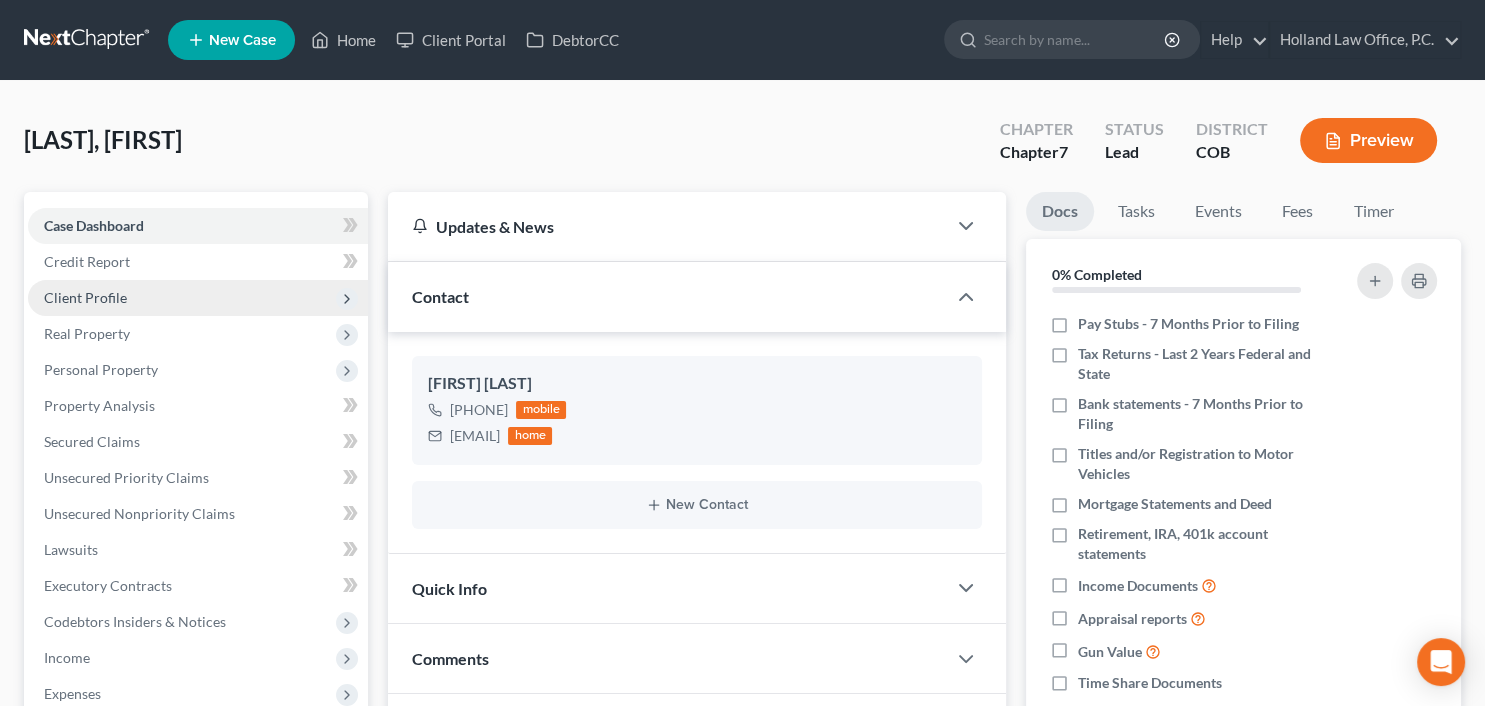 click on "Client Profile" at bounding box center (198, 298) 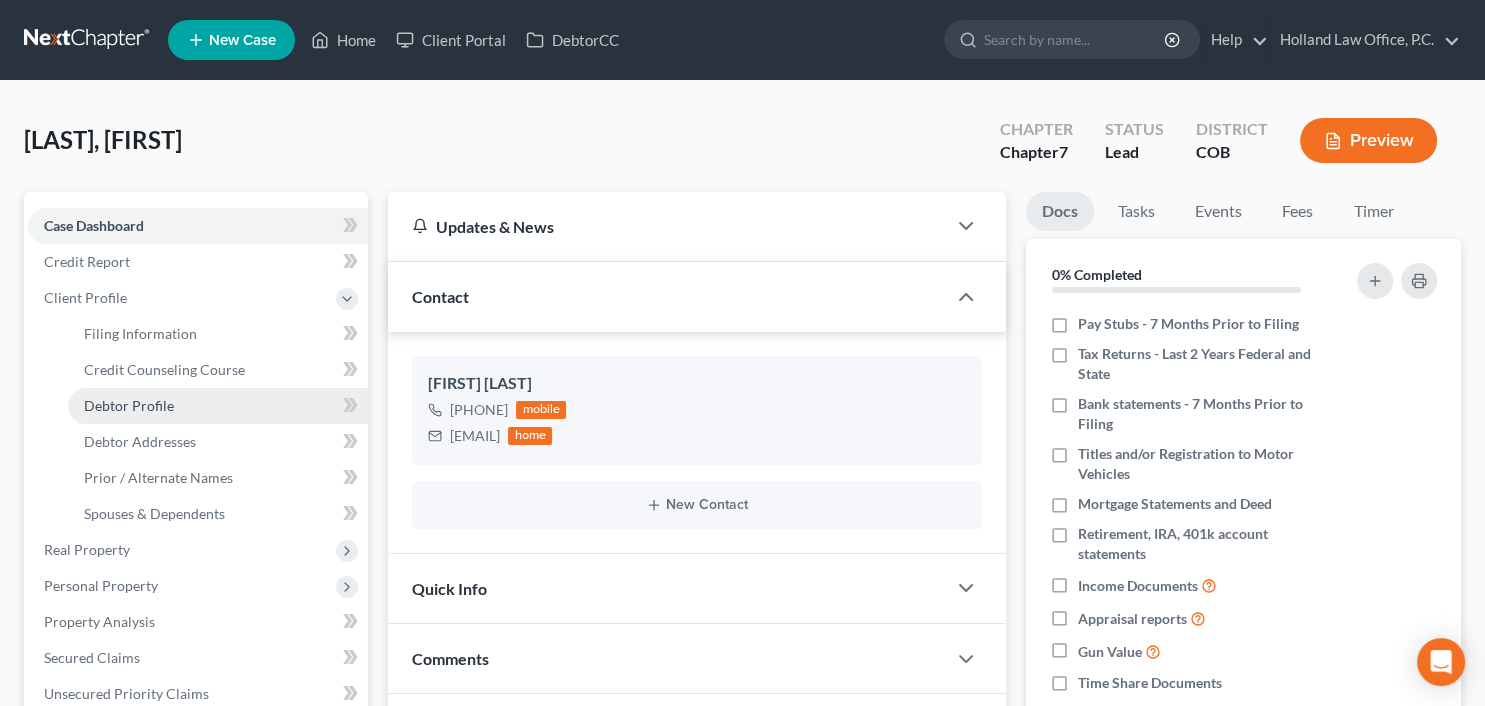 click on "Debtor Profile" at bounding box center [129, 405] 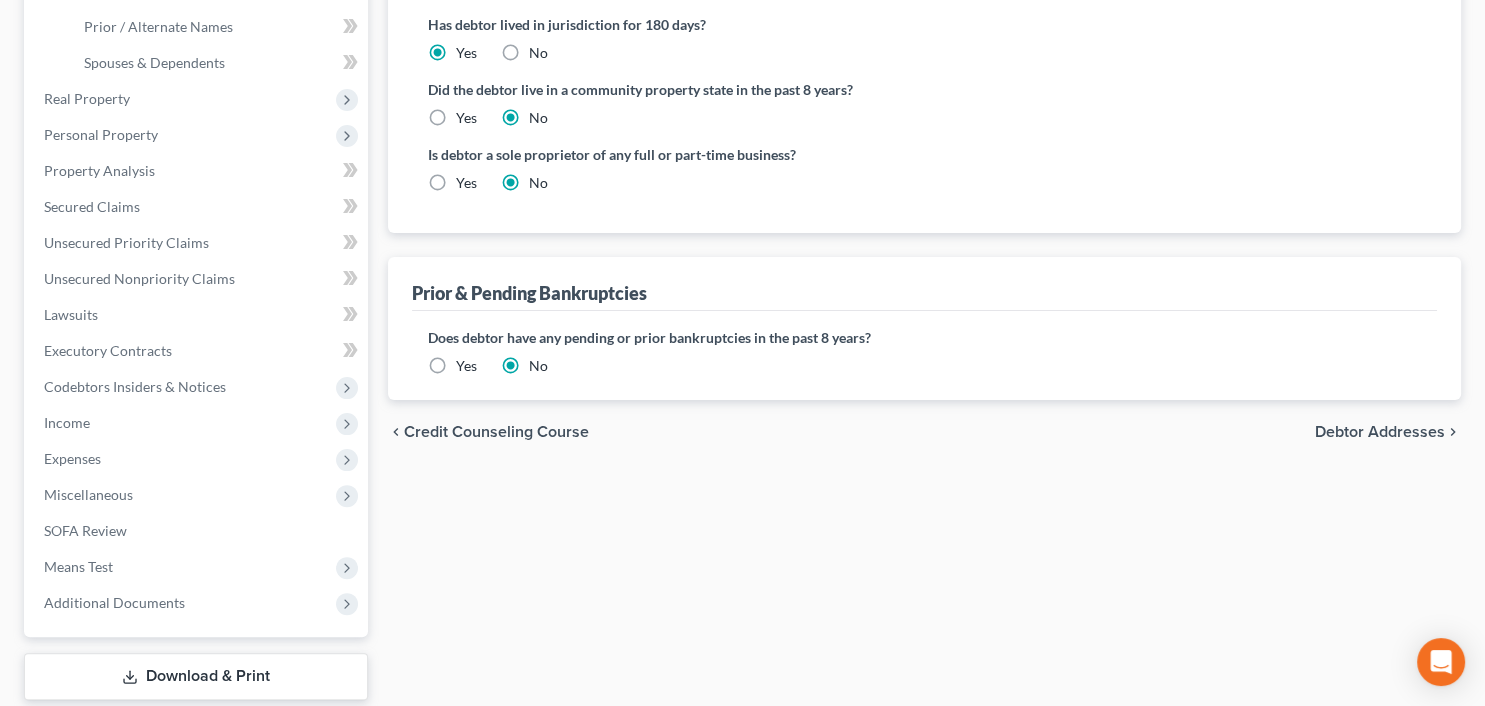 scroll, scrollTop: 435, scrollLeft: 0, axis: vertical 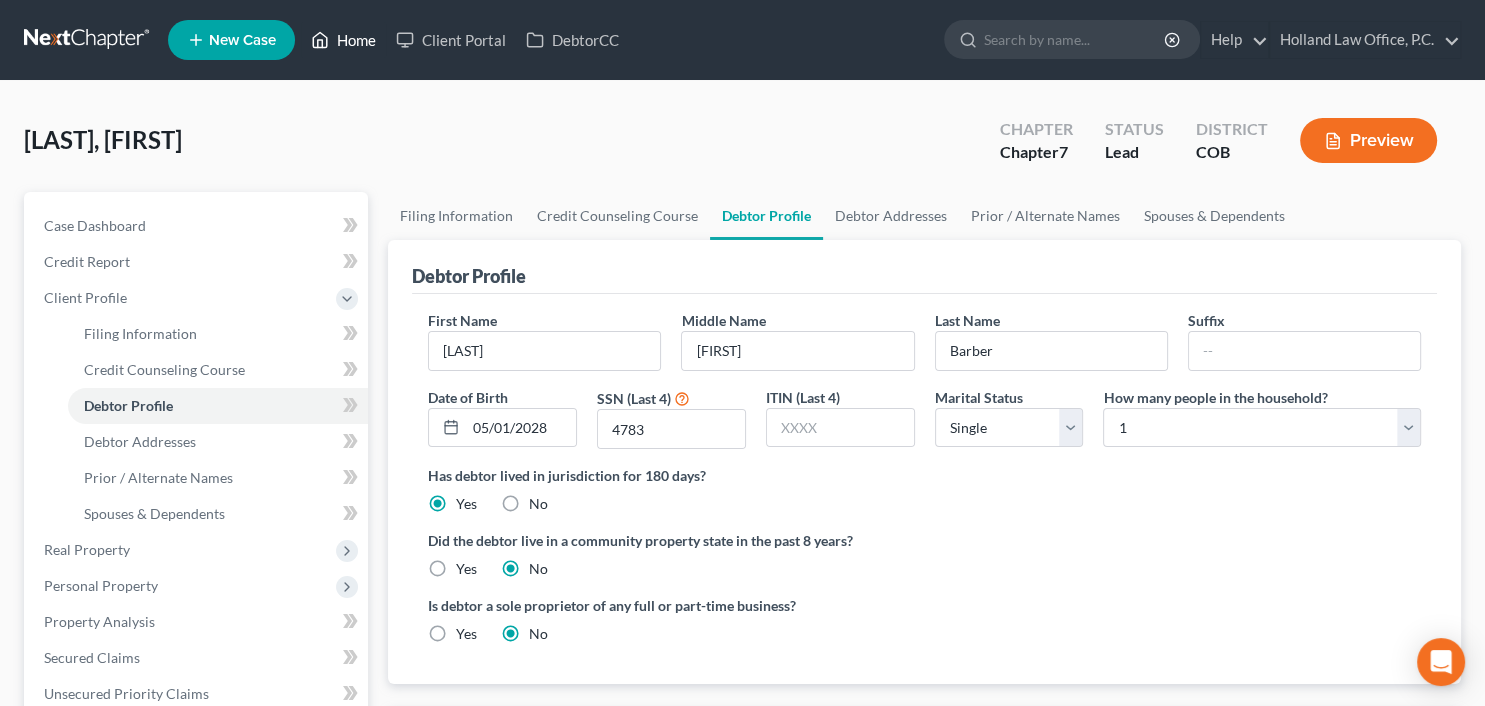 click on "Home" at bounding box center [343, 40] 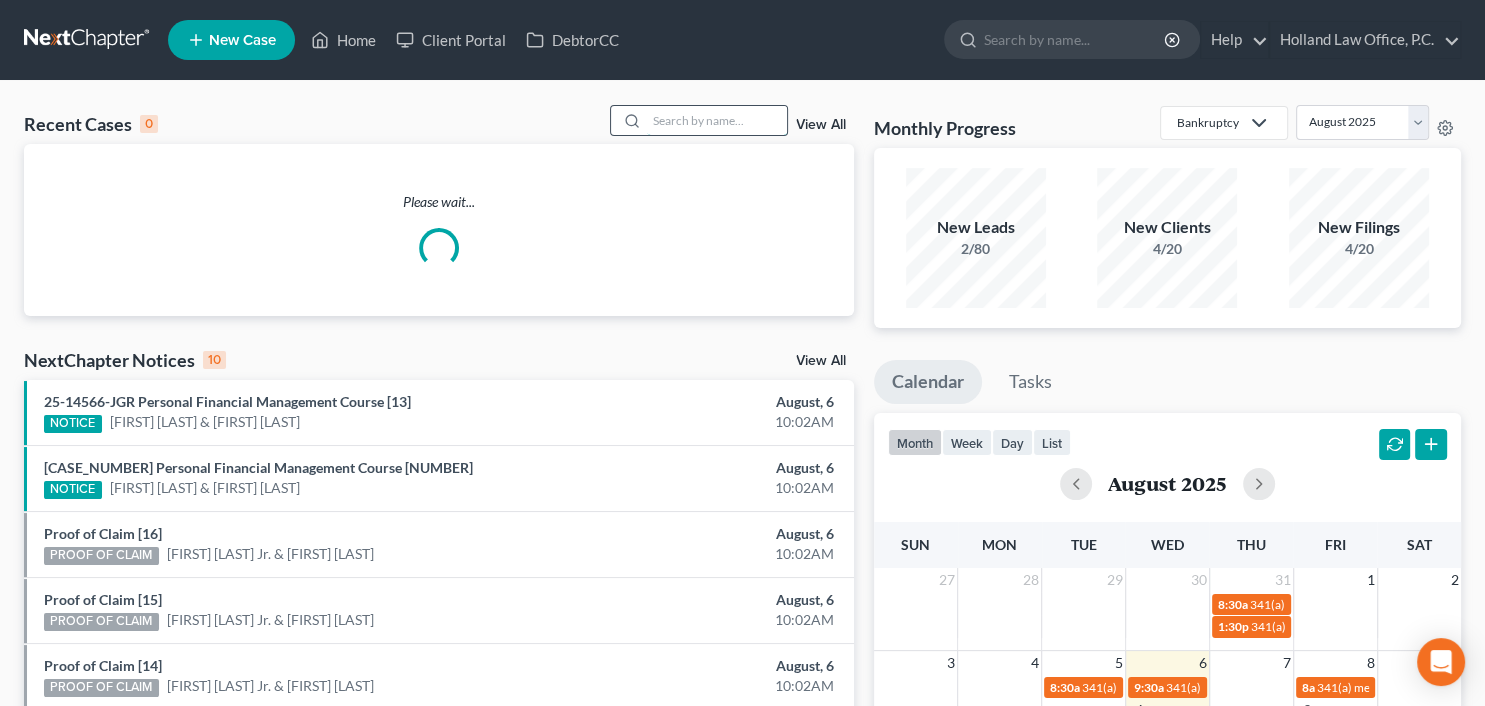 click at bounding box center (717, 120) 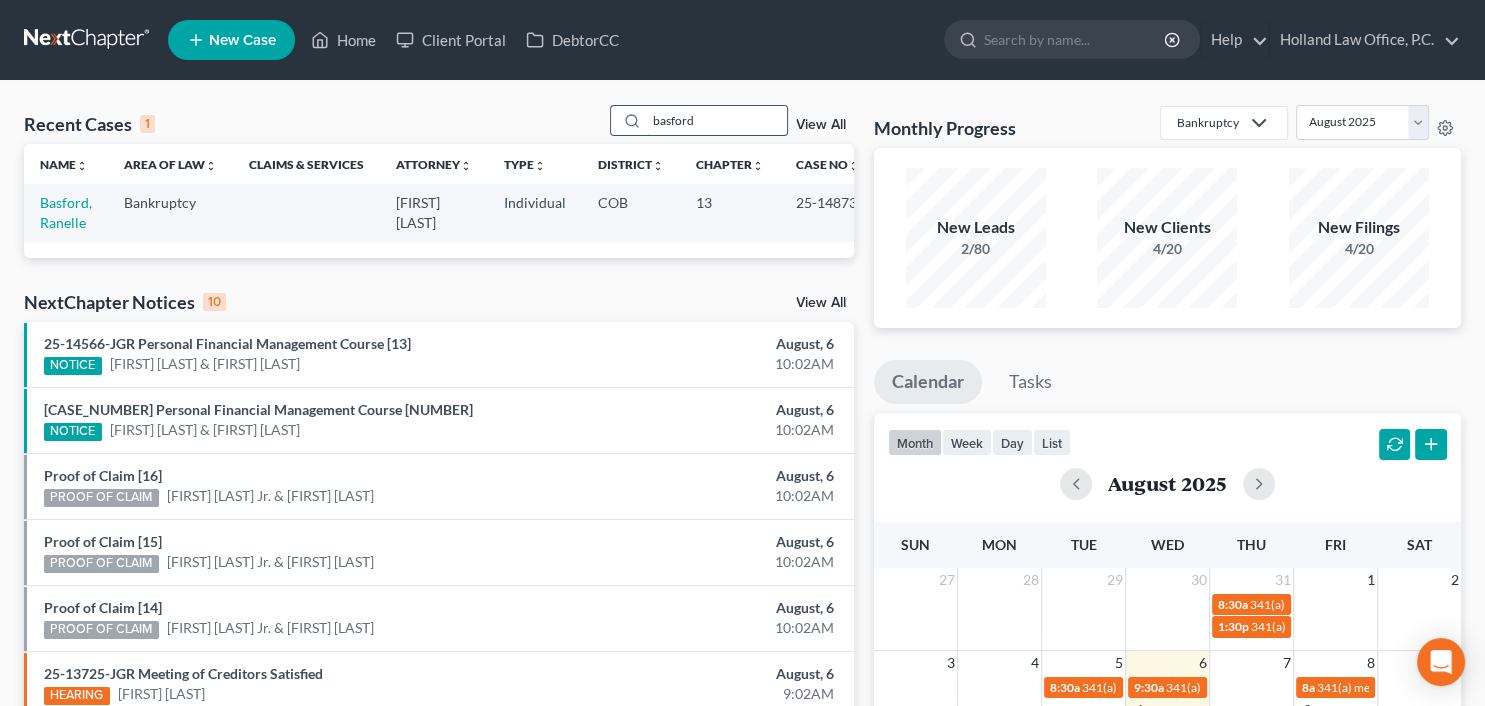 type on "basford" 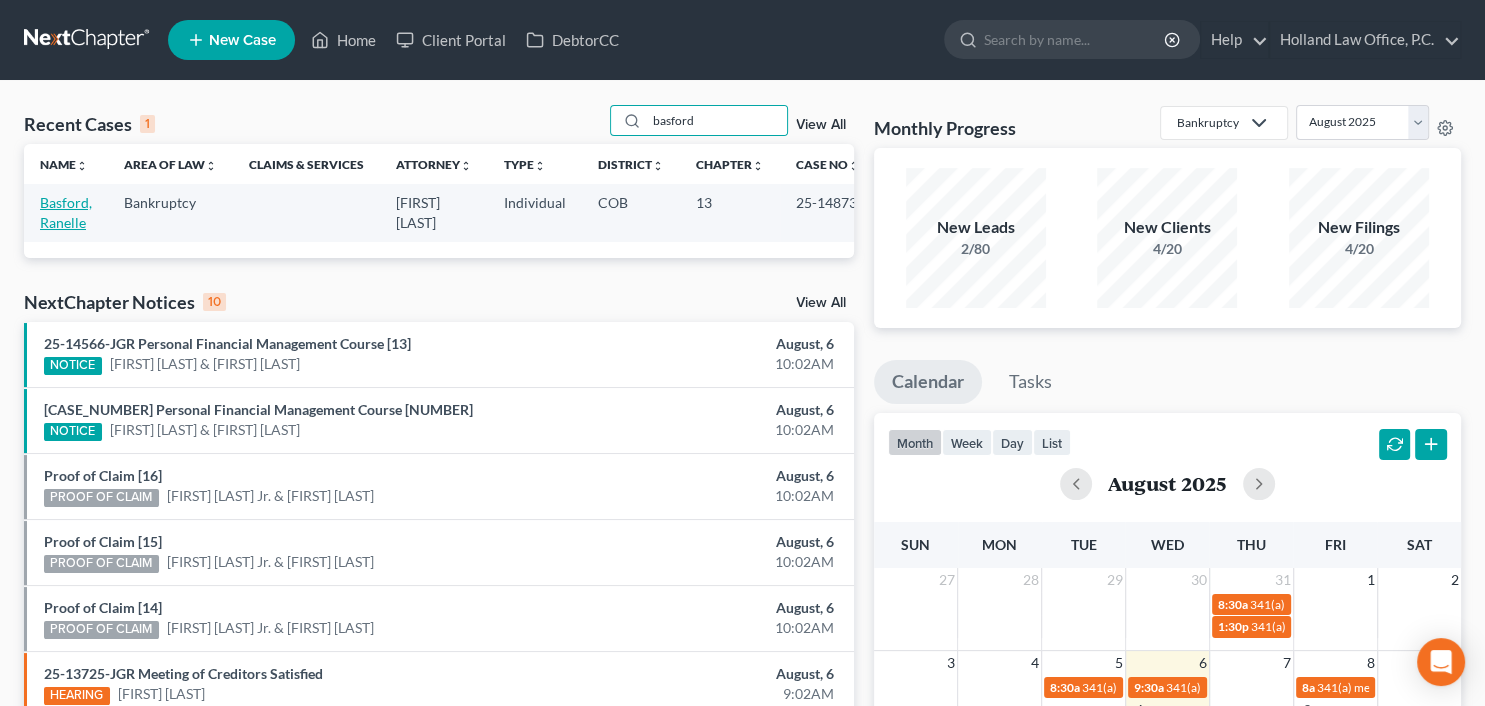 click on "Basford, Ranelle" at bounding box center (66, 212) 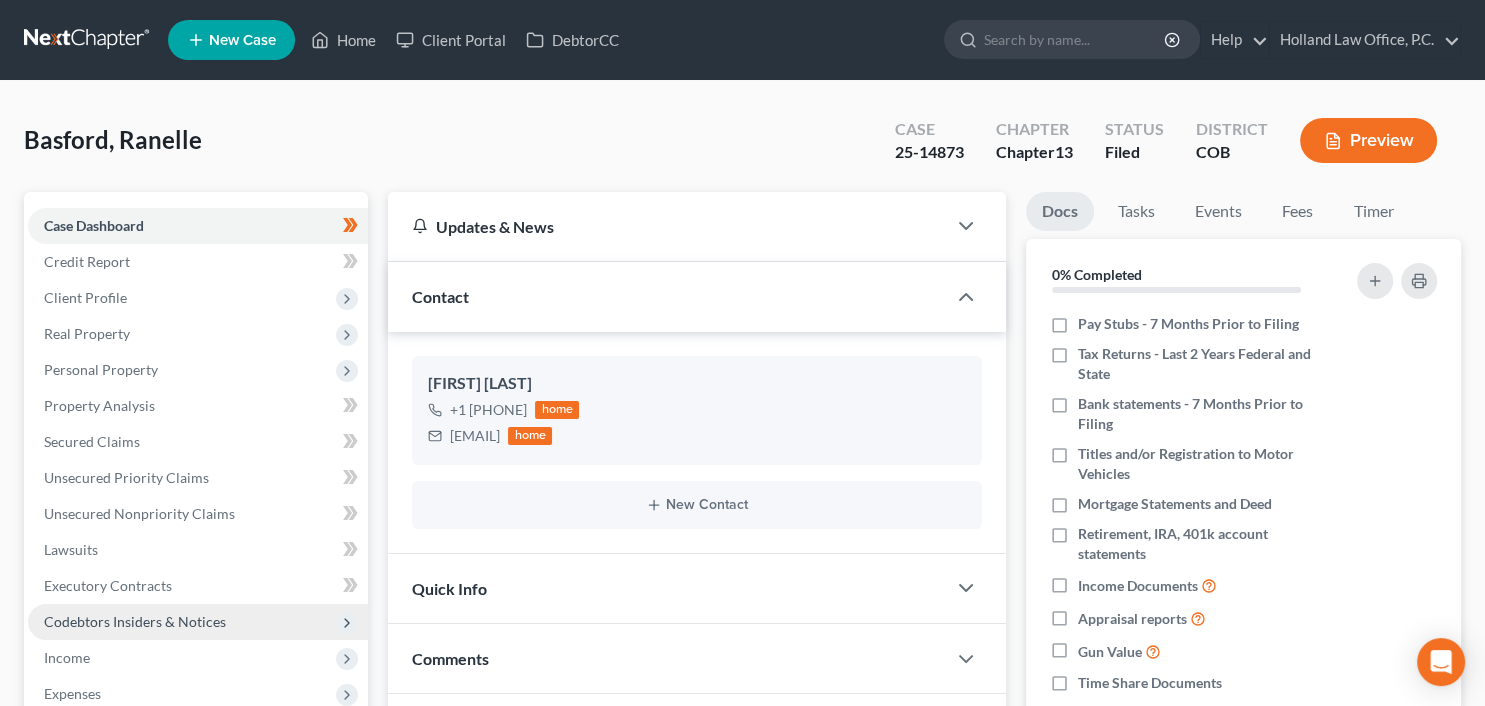 click on "Codebtors Insiders & Notices" at bounding box center [198, 622] 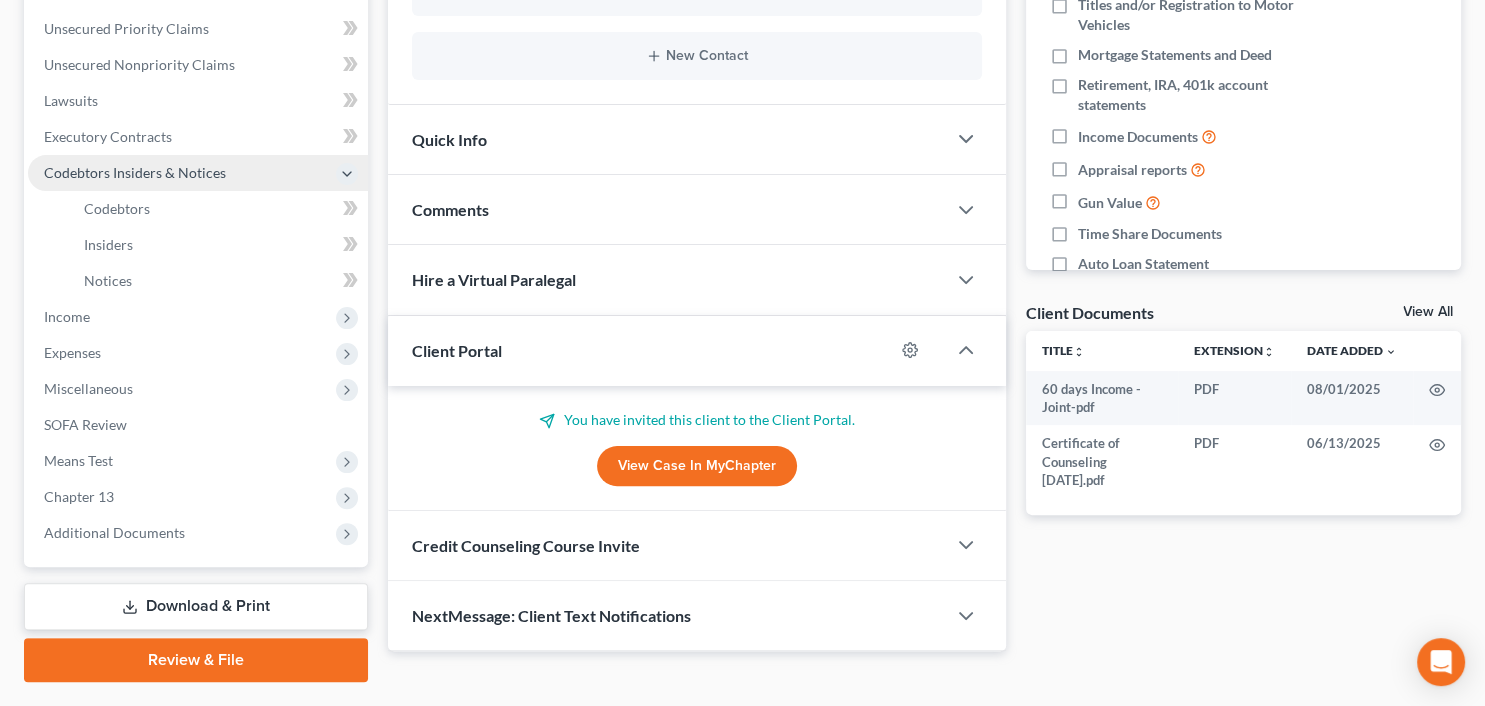 scroll, scrollTop: 499, scrollLeft: 0, axis: vertical 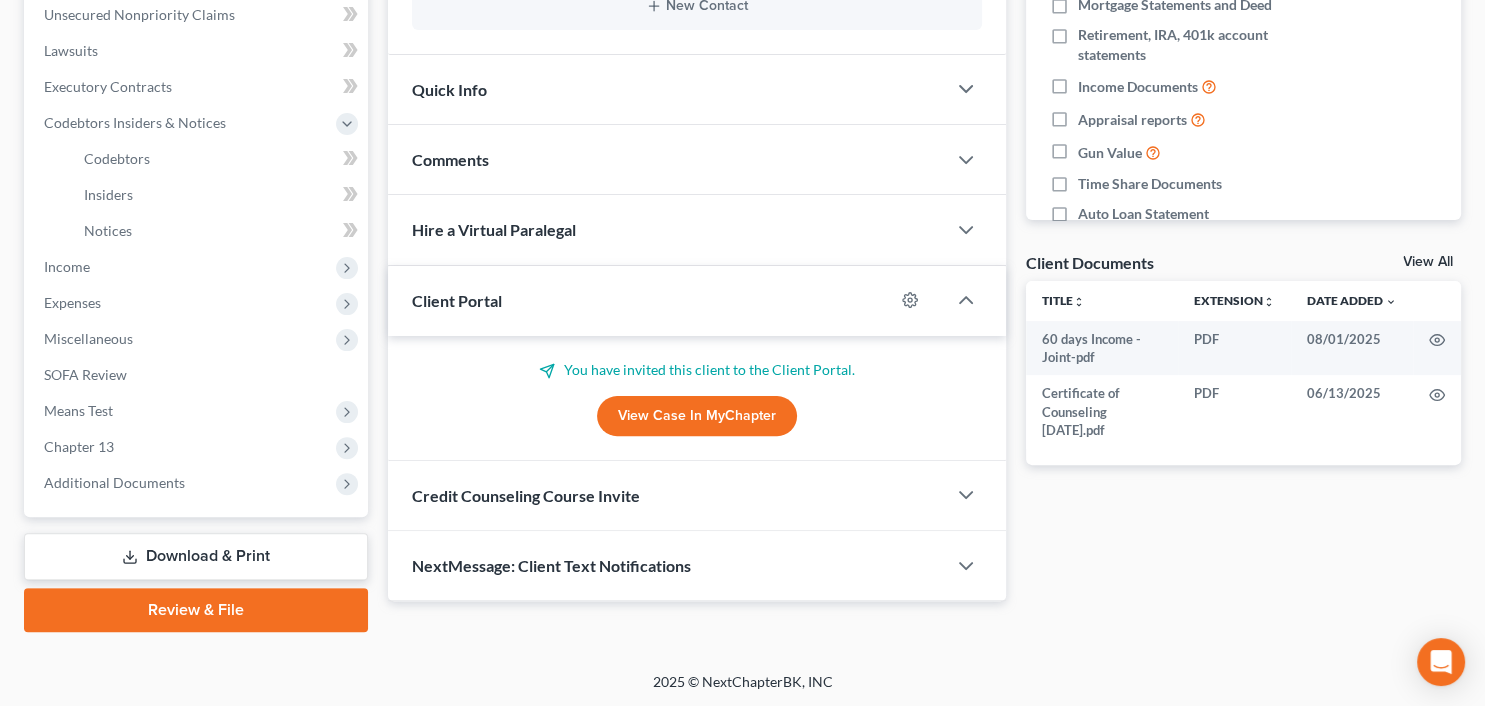 click on "Case Dashboard
Payments
Invoices
Payments
Payments
Credit Report
Client Profile
Home" at bounding box center (196, 105) 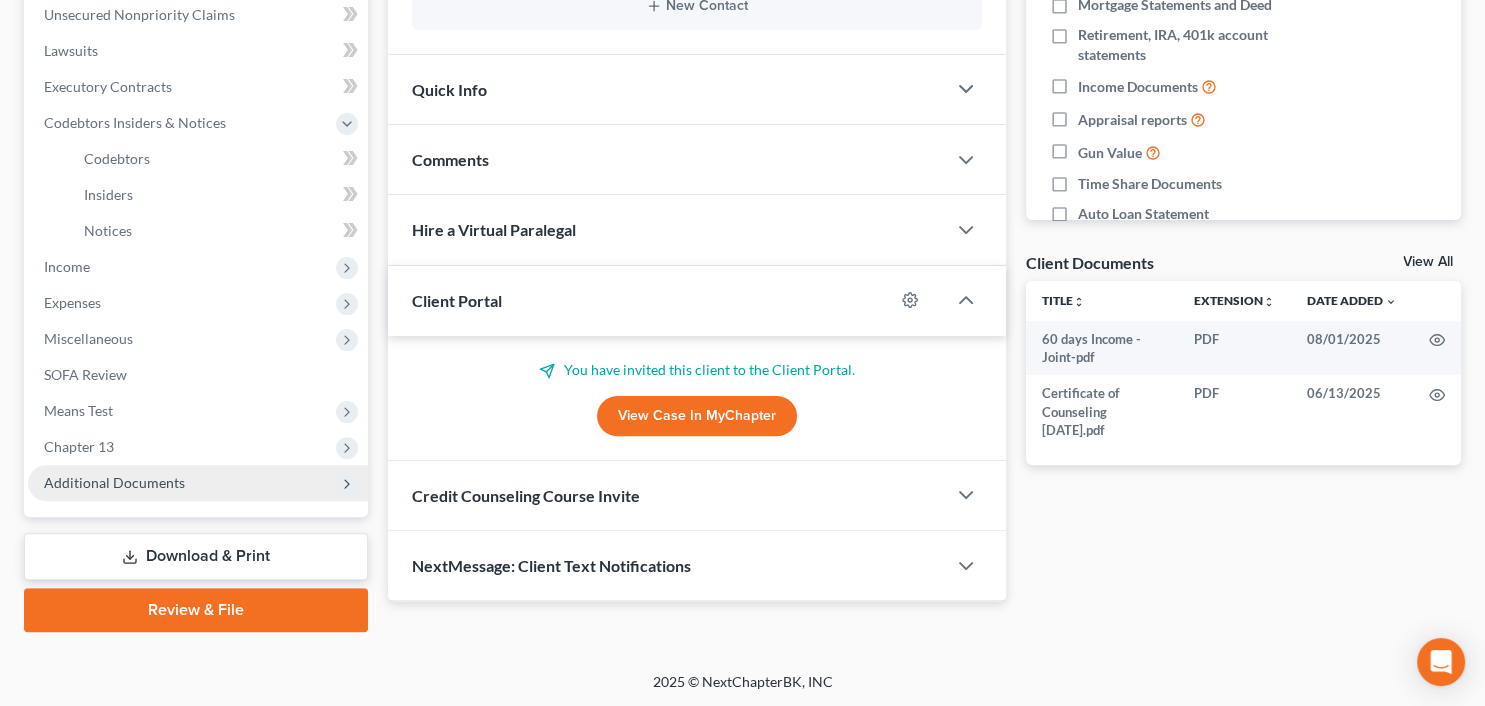 click on "Additional Documents" at bounding box center [114, 482] 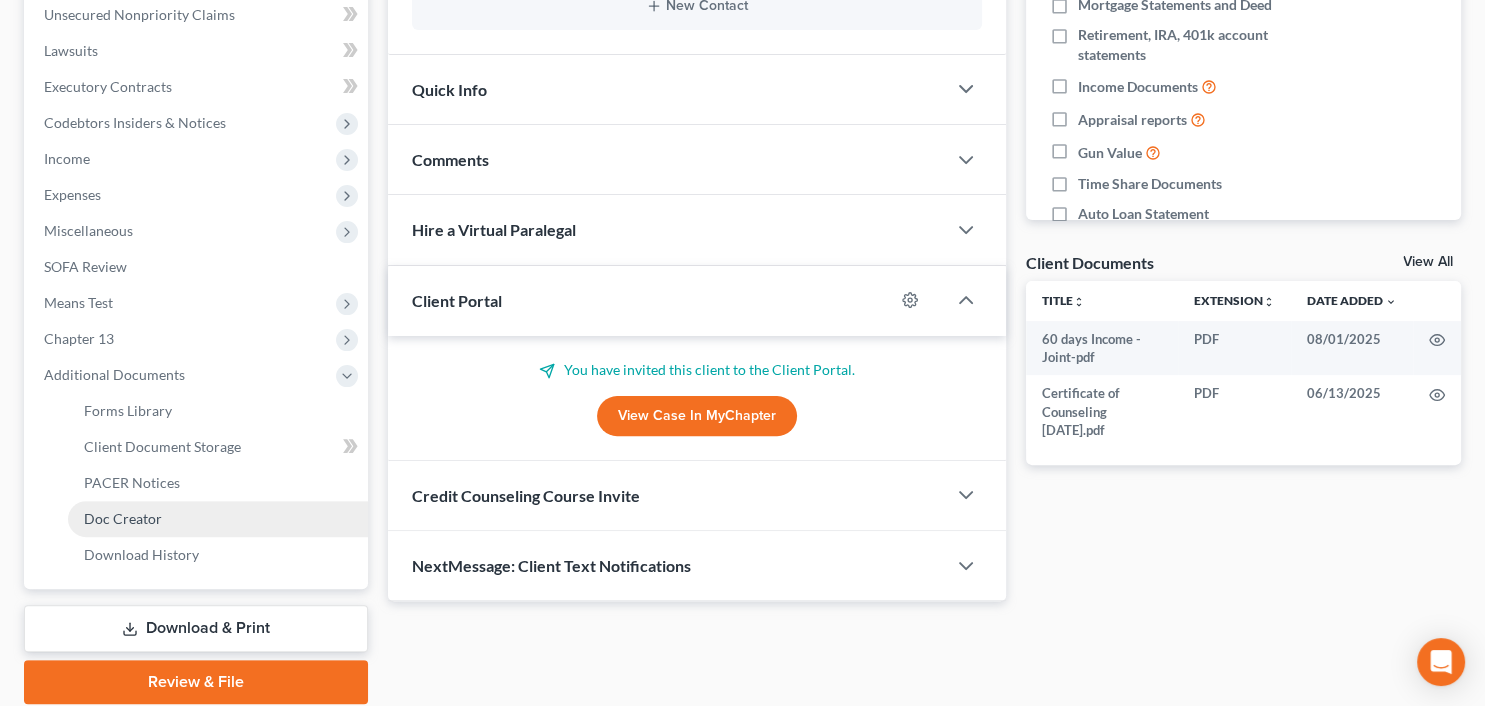 click on "Doc Creator" at bounding box center (218, 519) 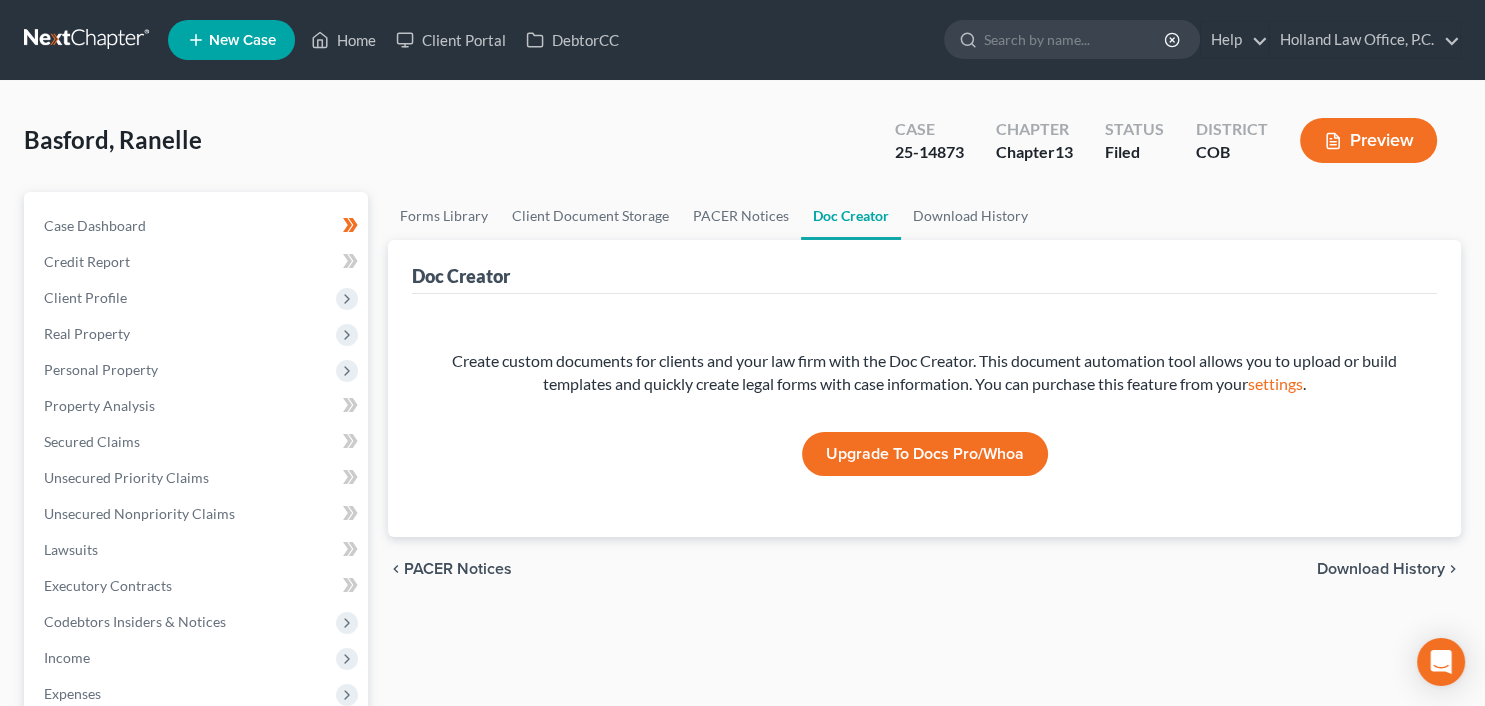 scroll, scrollTop: 0, scrollLeft: 0, axis: both 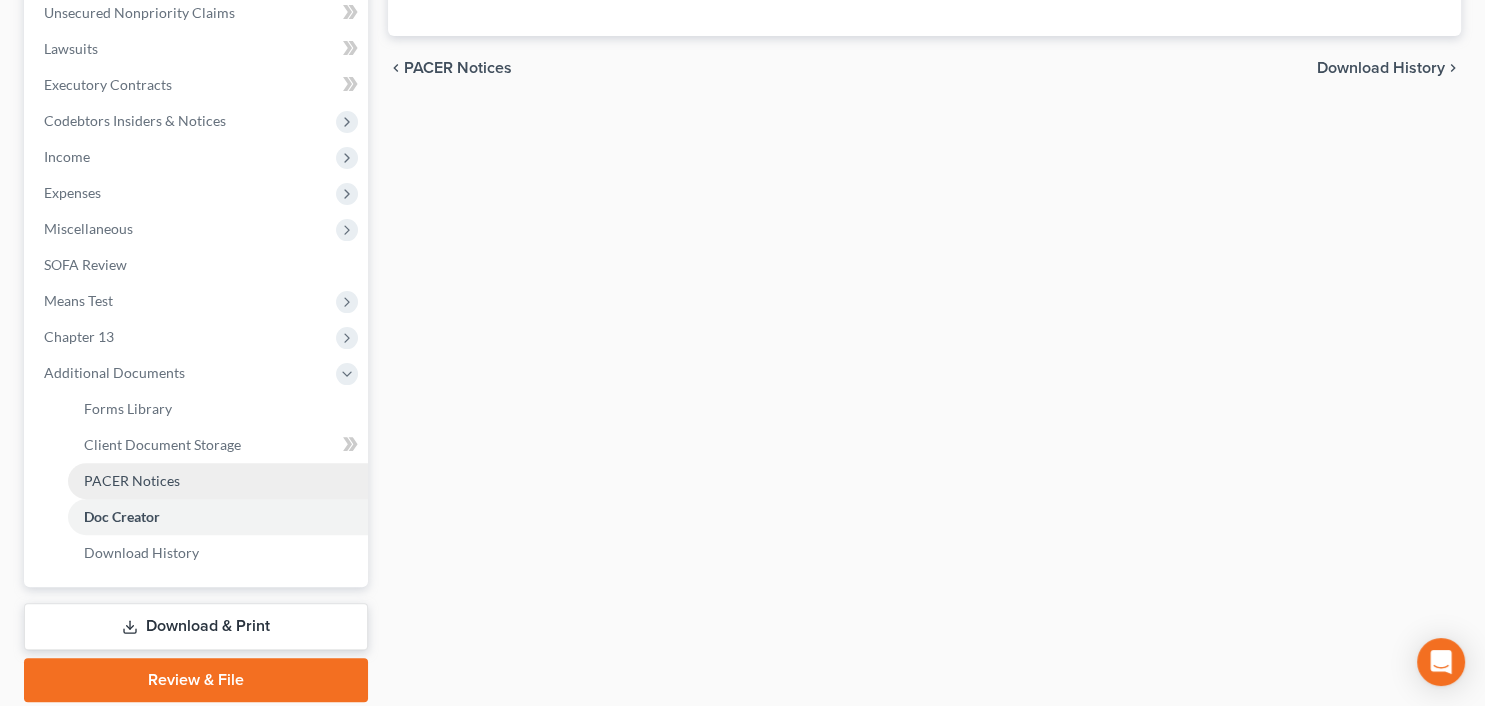 click on "PACER Notices" at bounding box center [132, 480] 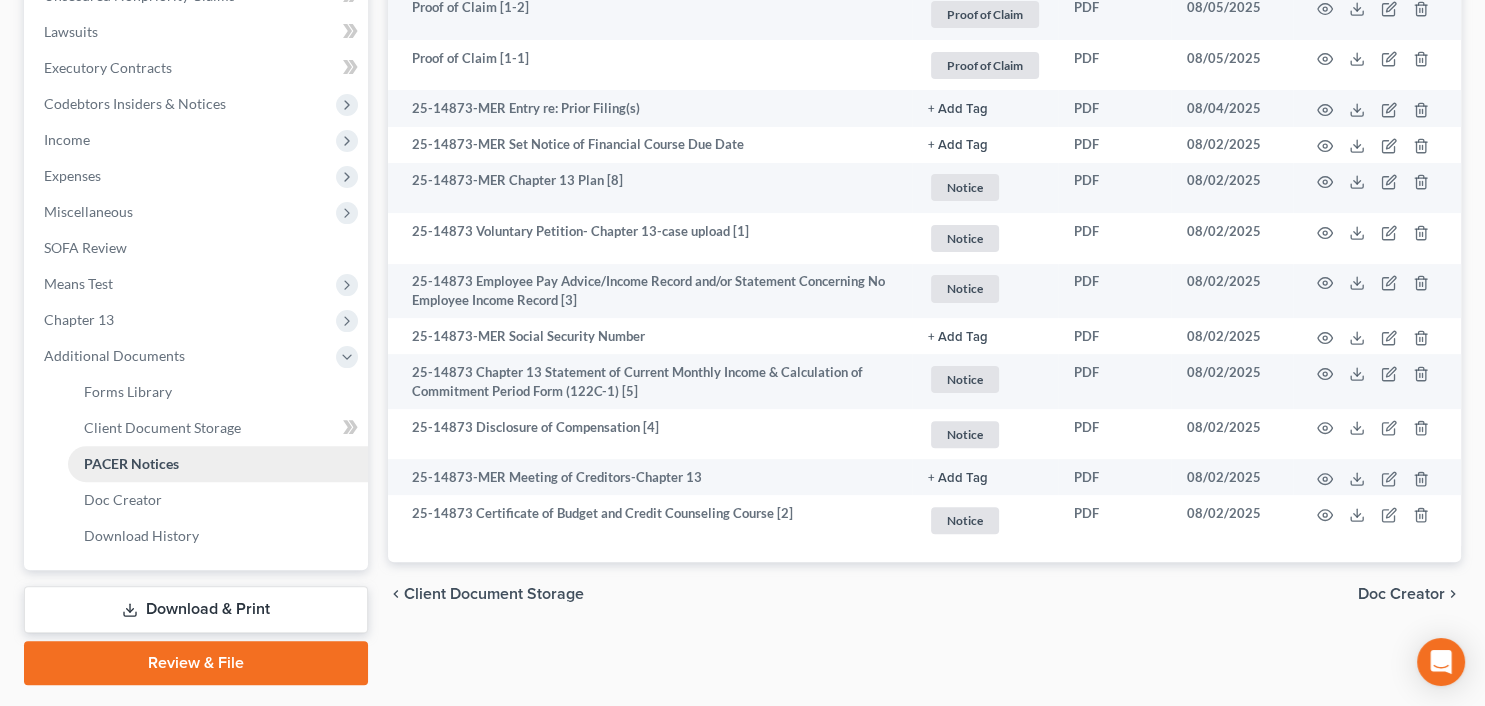 scroll, scrollTop: 520, scrollLeft: 0, axis: vertical 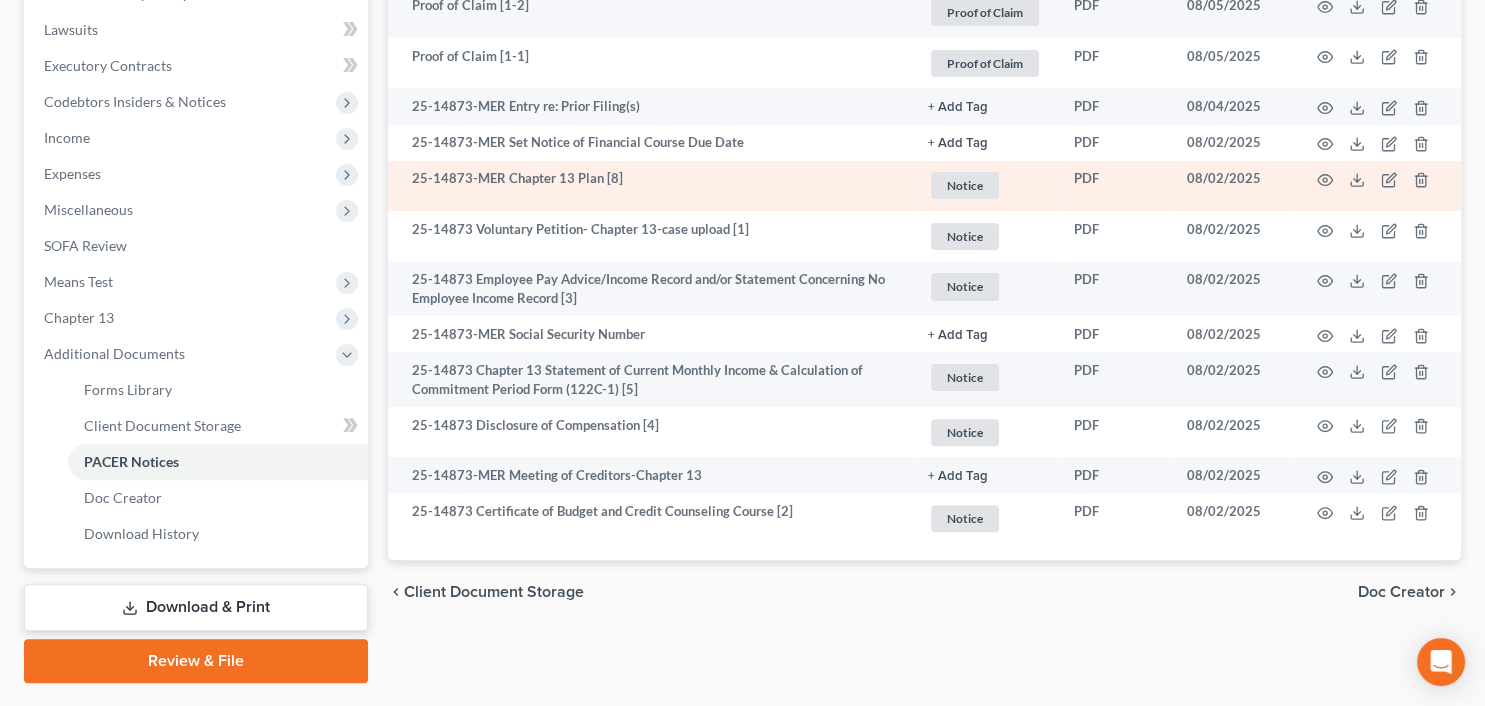 click on "25-14873-MER Chapter 13 Plan [8]" at bounding box center [650, 186] 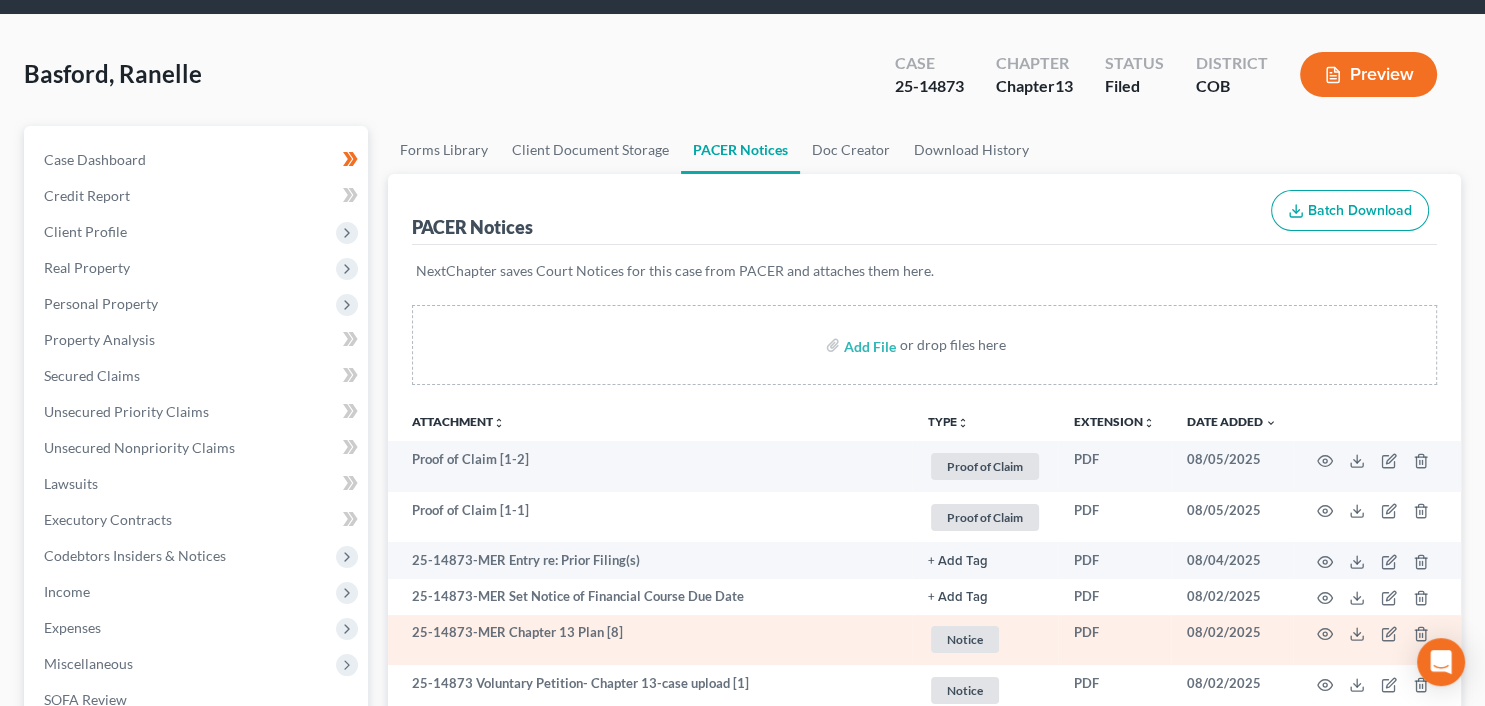 scroll, scrollTop: 0, scrollLeft: 0, axis: both 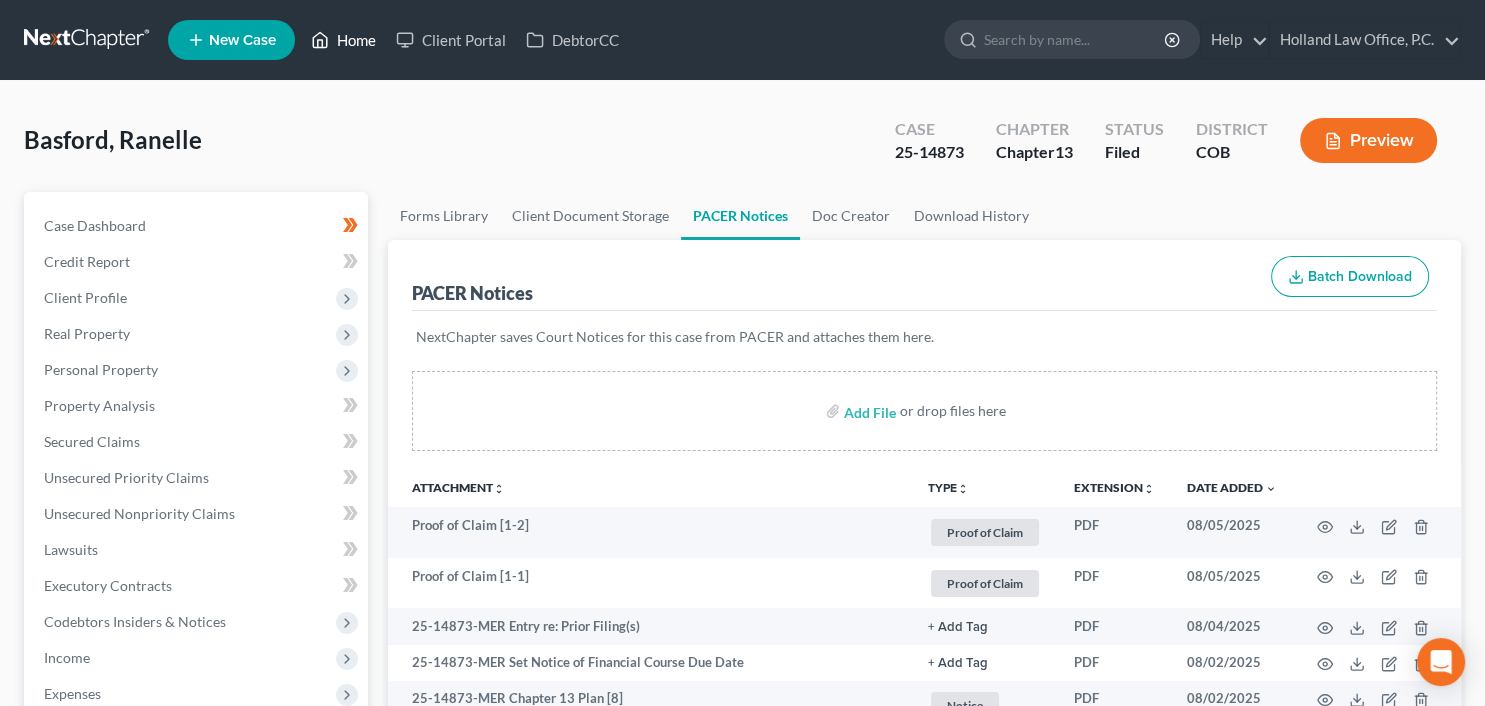 click on "Home" at bounding box center (343, 40) 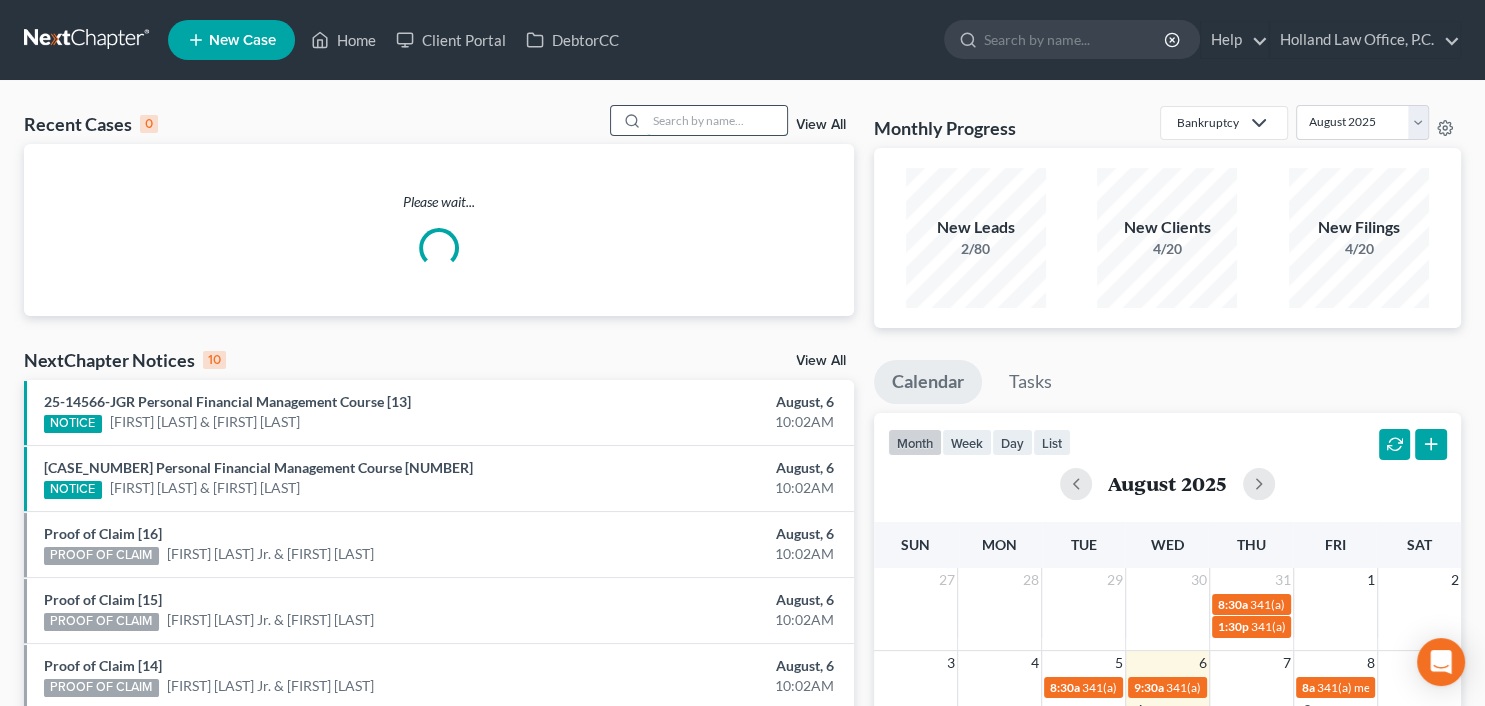 click at bounding box center [717, 120] 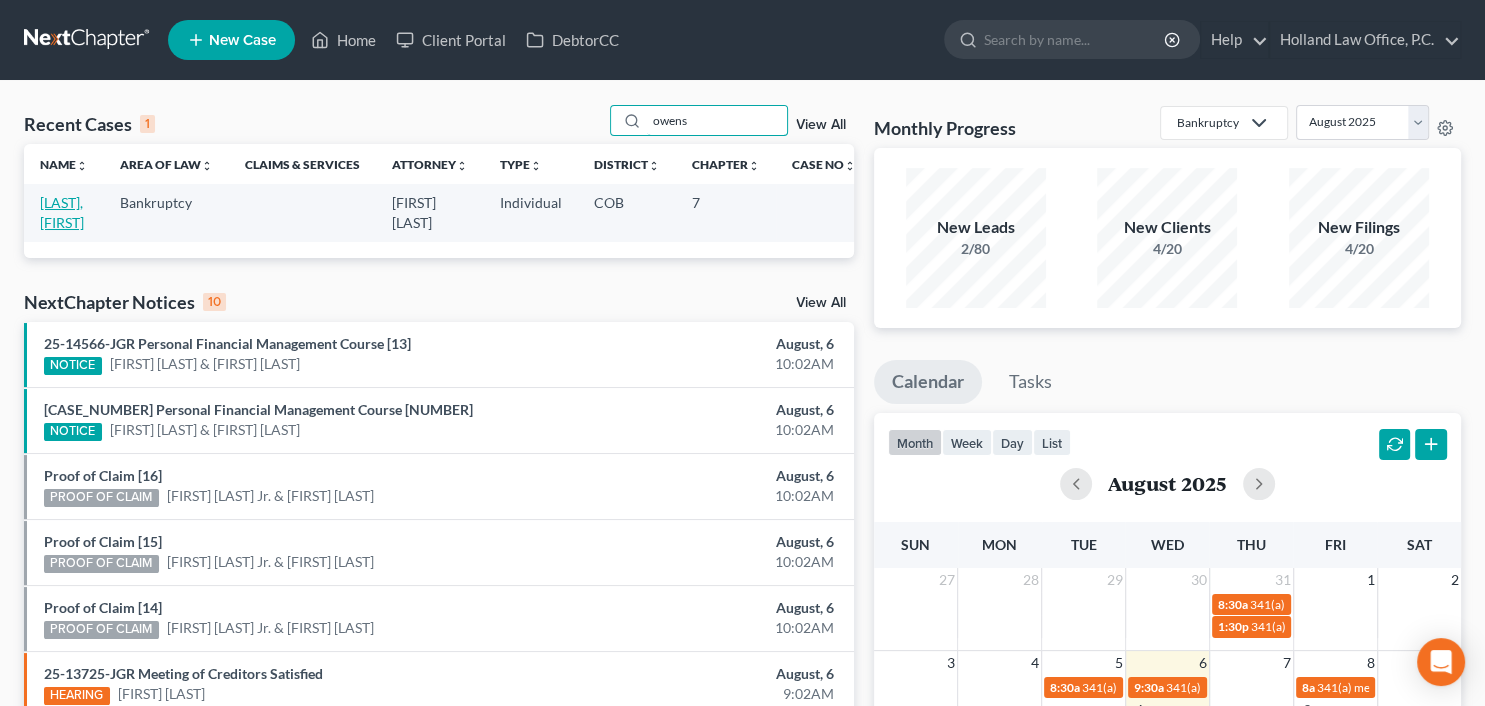 type on "owens" 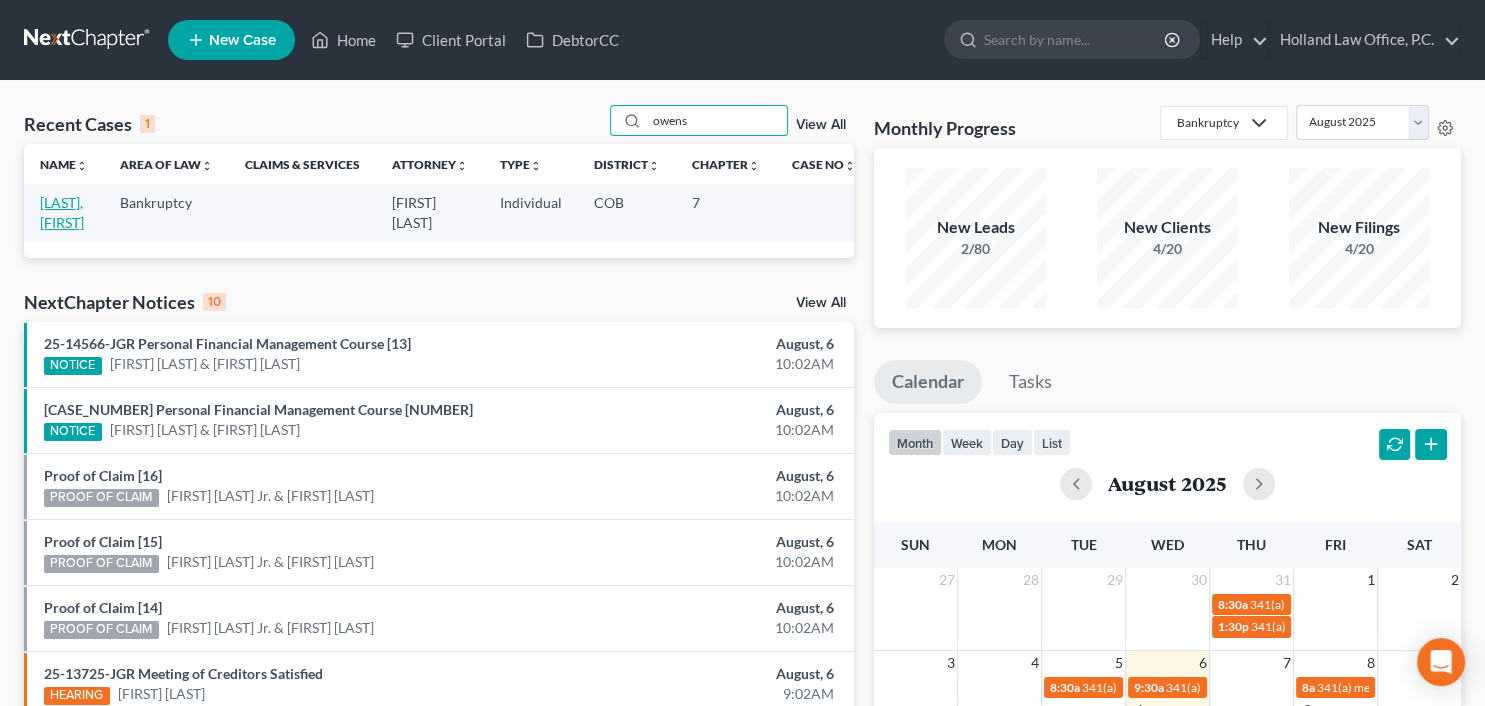 click on "[LAST], [FIRST]" at bounding box center [62, 212] 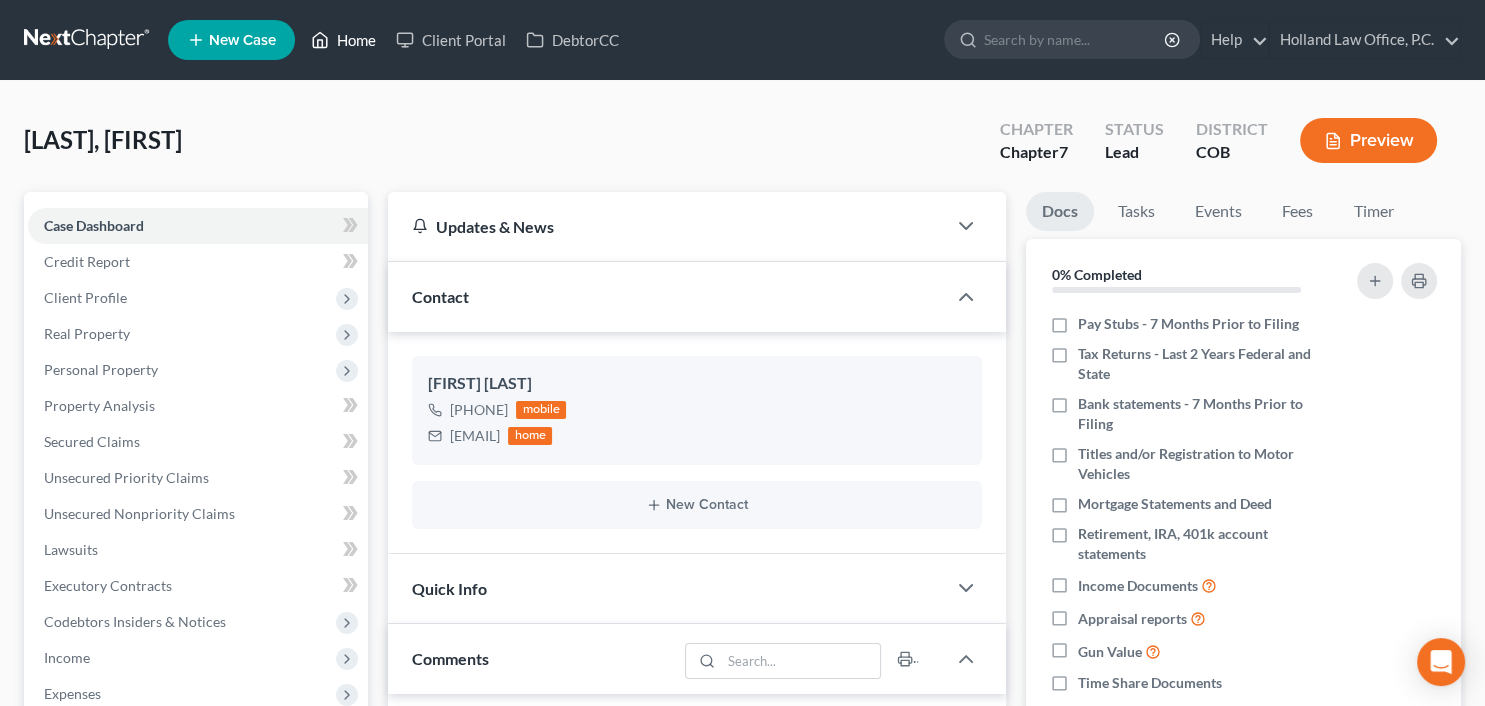 click on "Home" at bounding box center [343, 40] 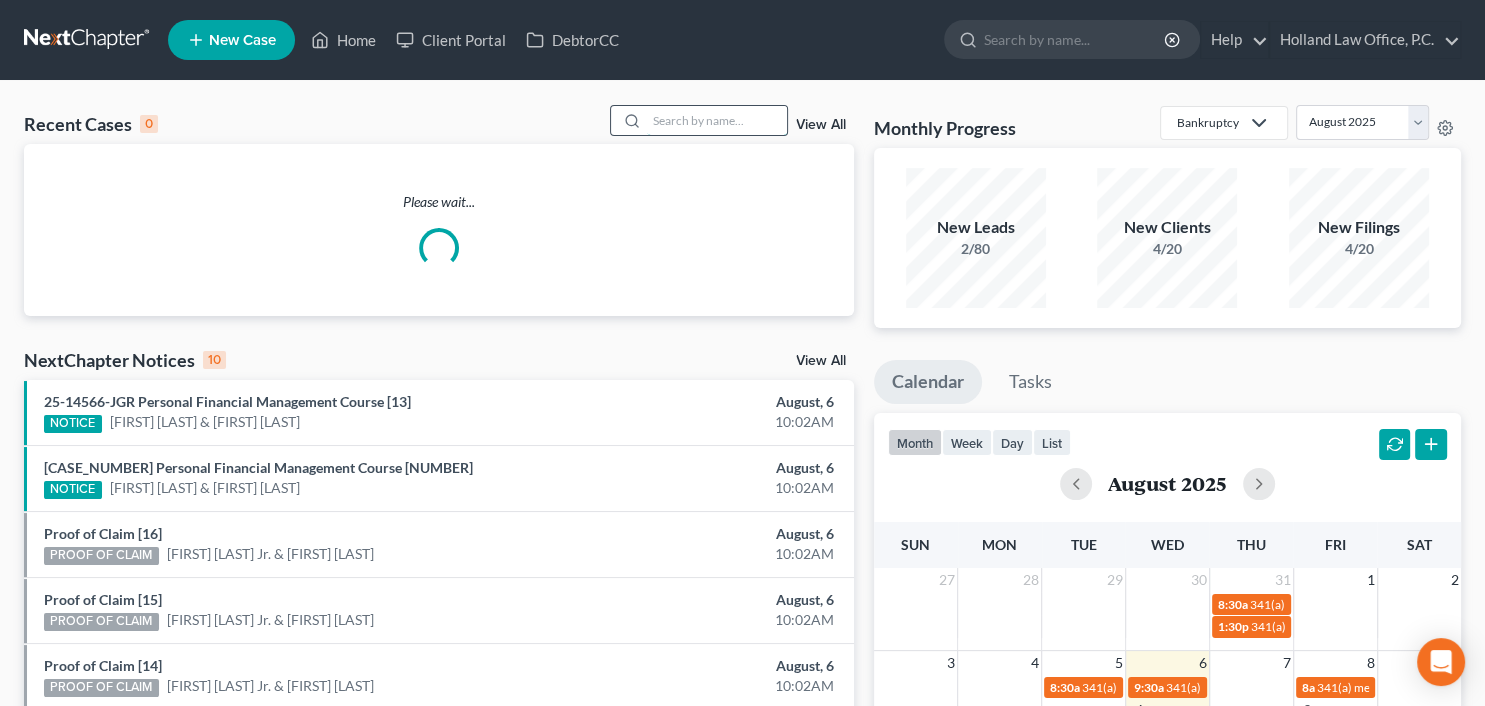 click at bounding box center (717, 120) 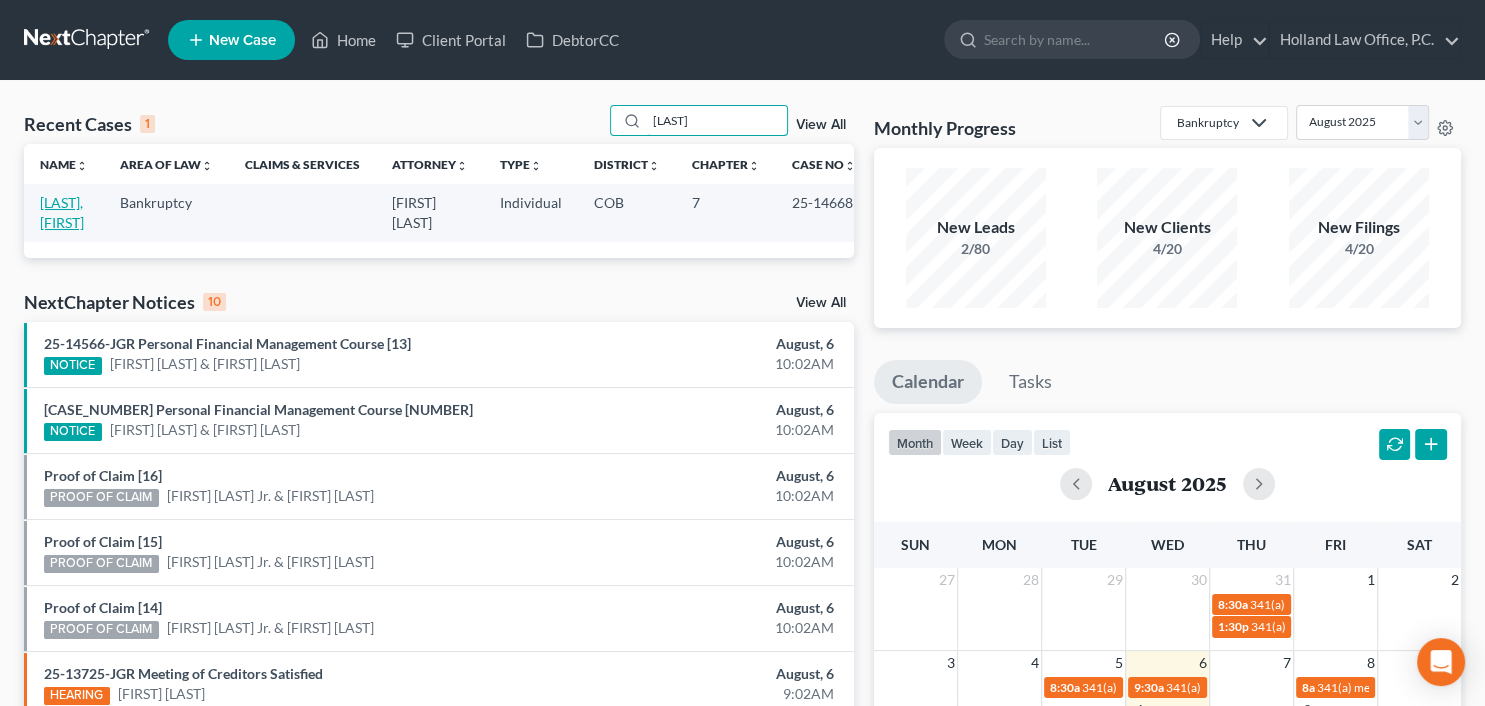 type on "[LAST]" 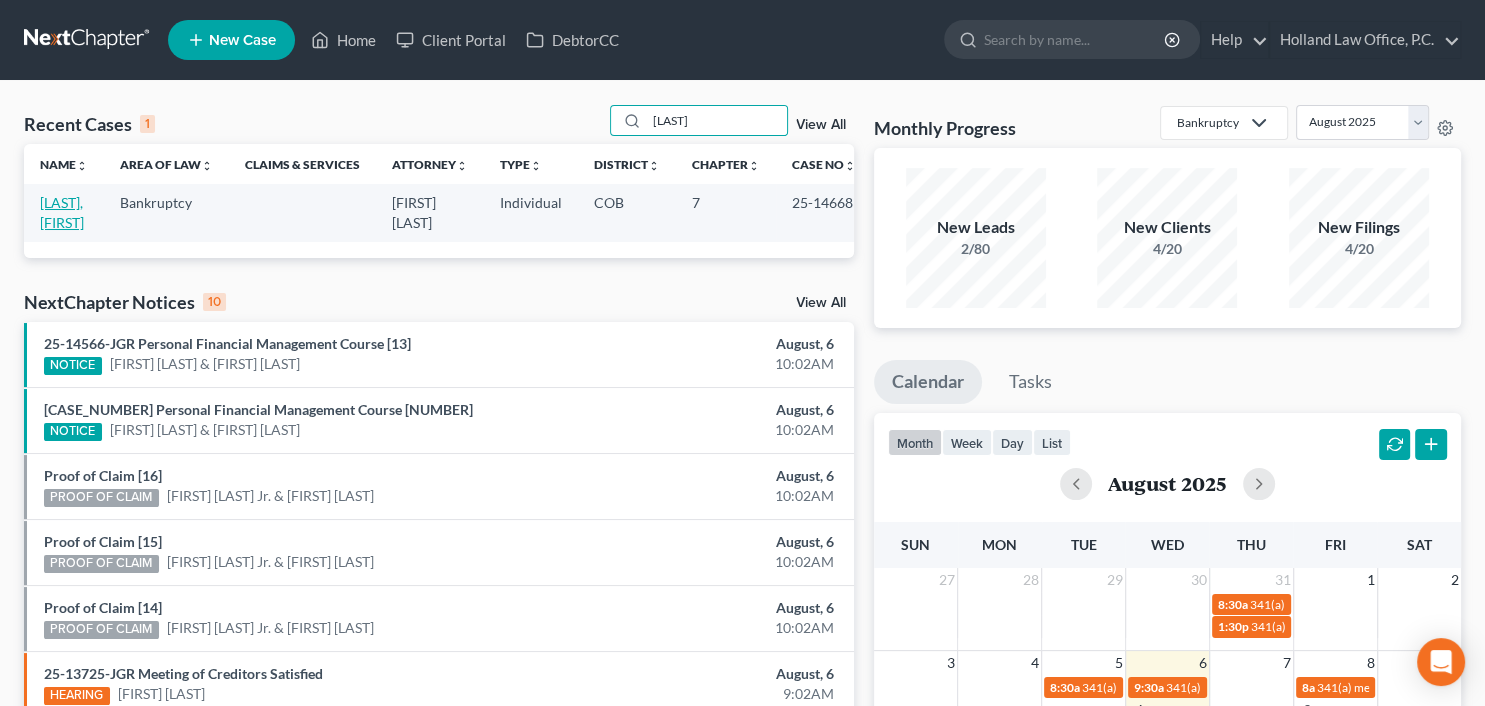 click on "[LAST], [FIRST]" at bounding box center [62, 212] 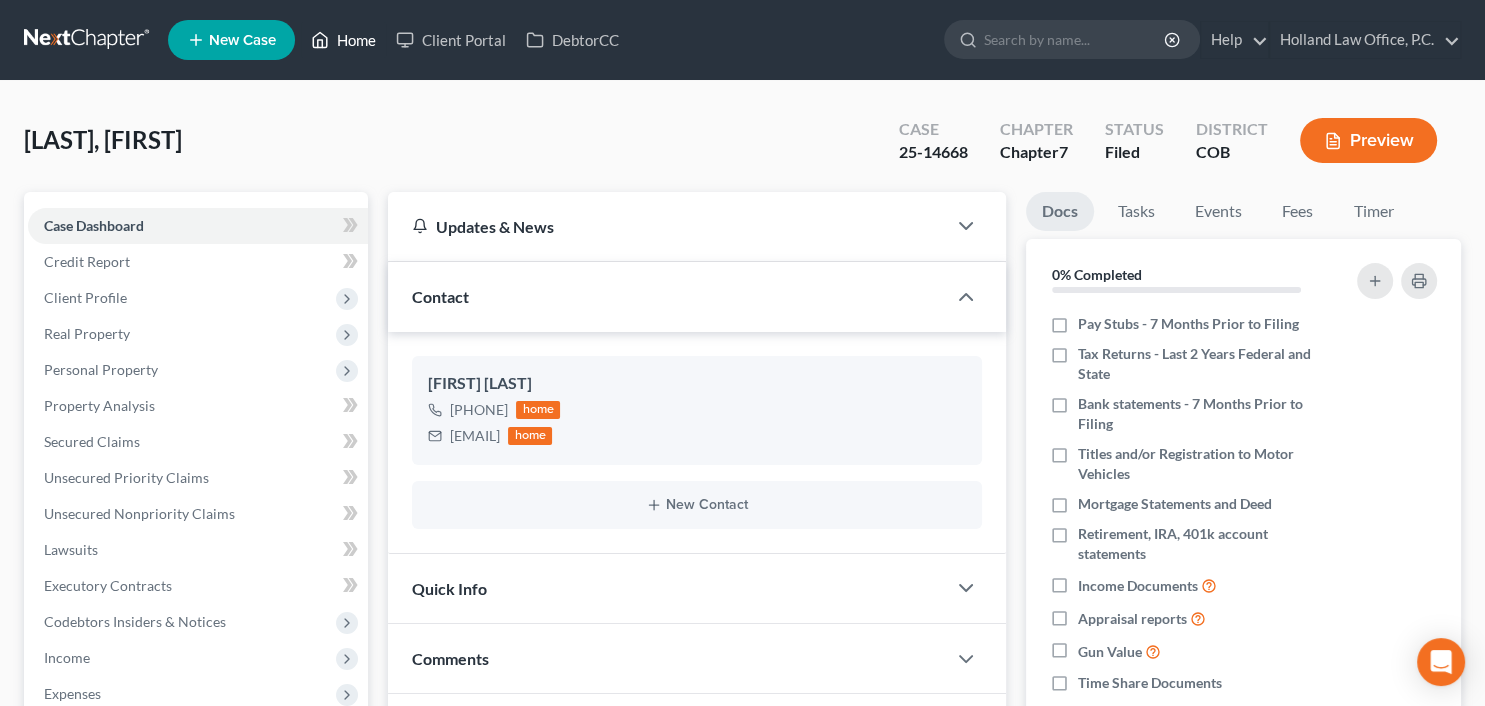 click on "Home" at bounding box center [343, 40] 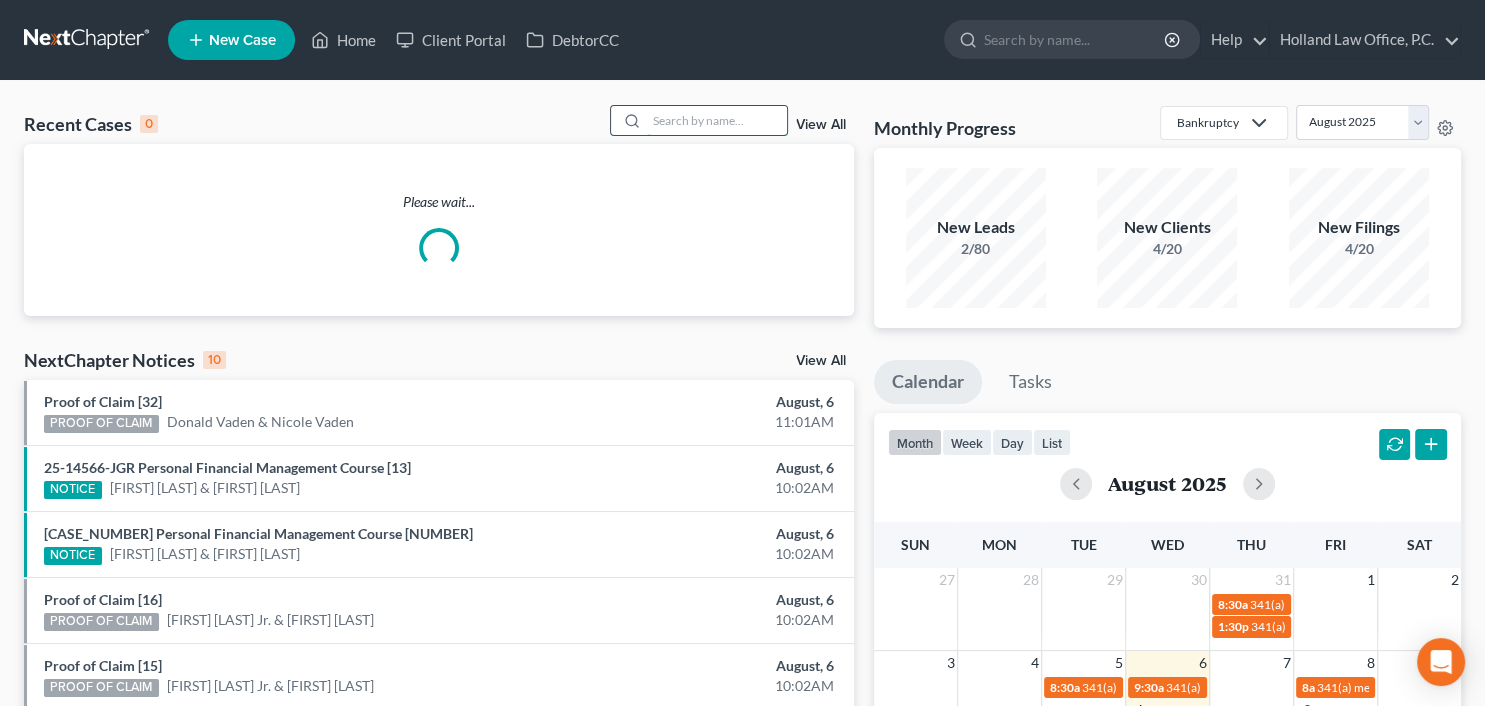 click at bounding box center [717, 120] 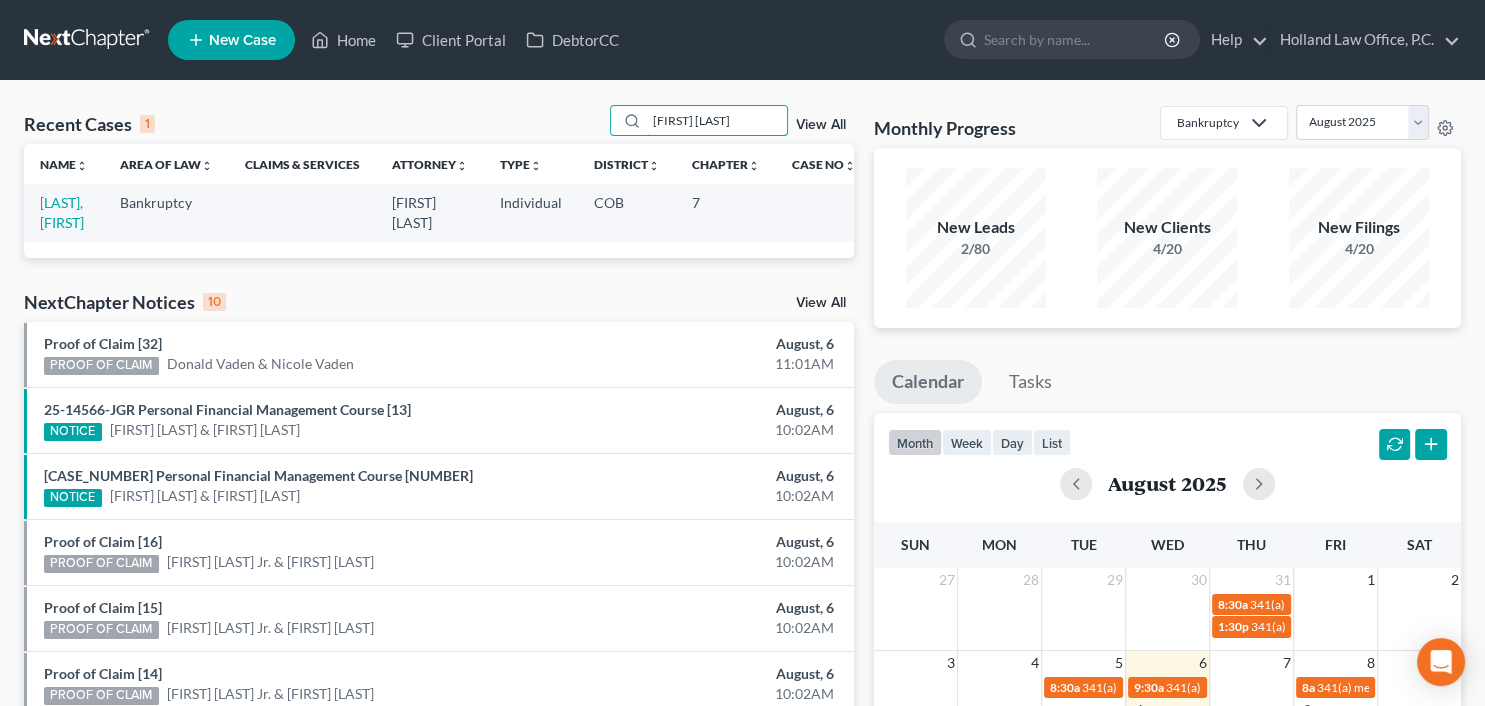 type on "[FIRST] [LAST]" 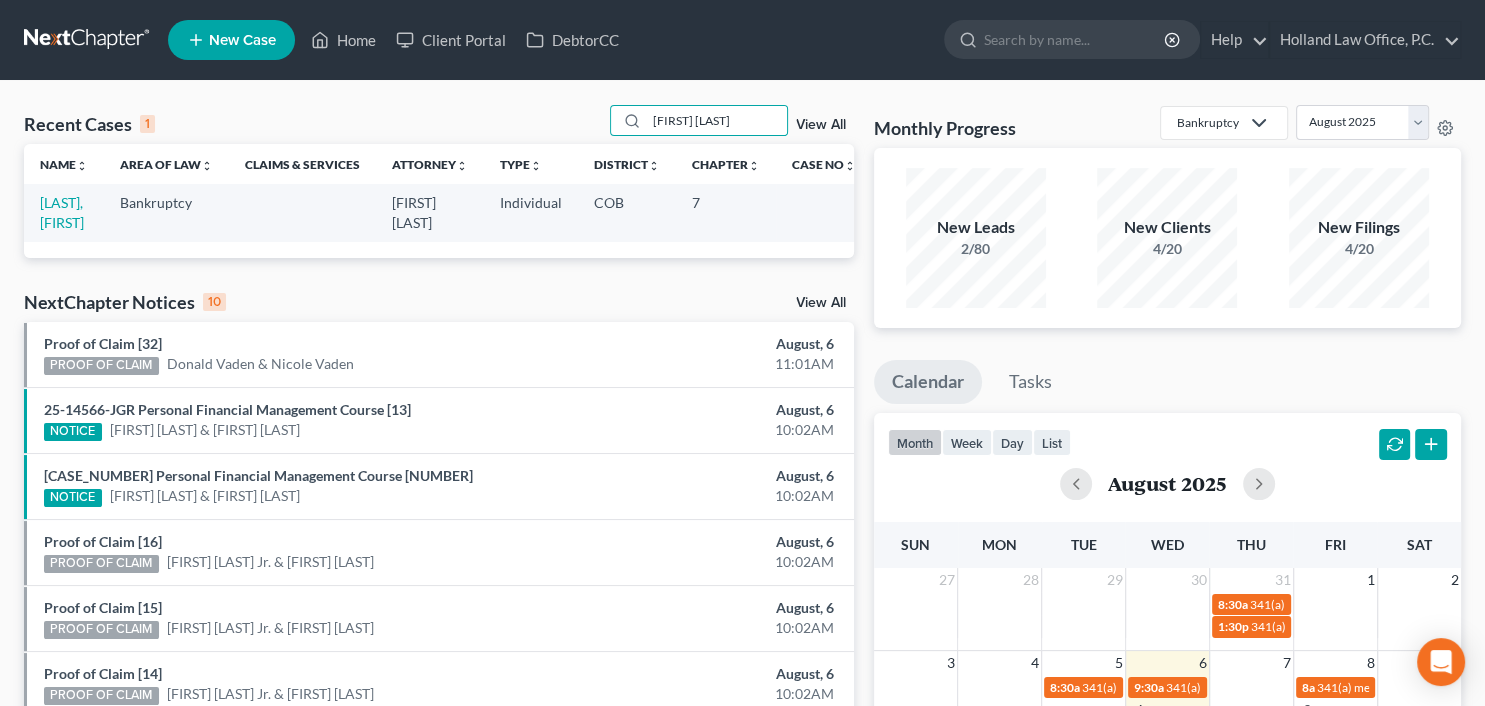 click on "[LAST], [FIRST]" at bounding box center (64, 212) 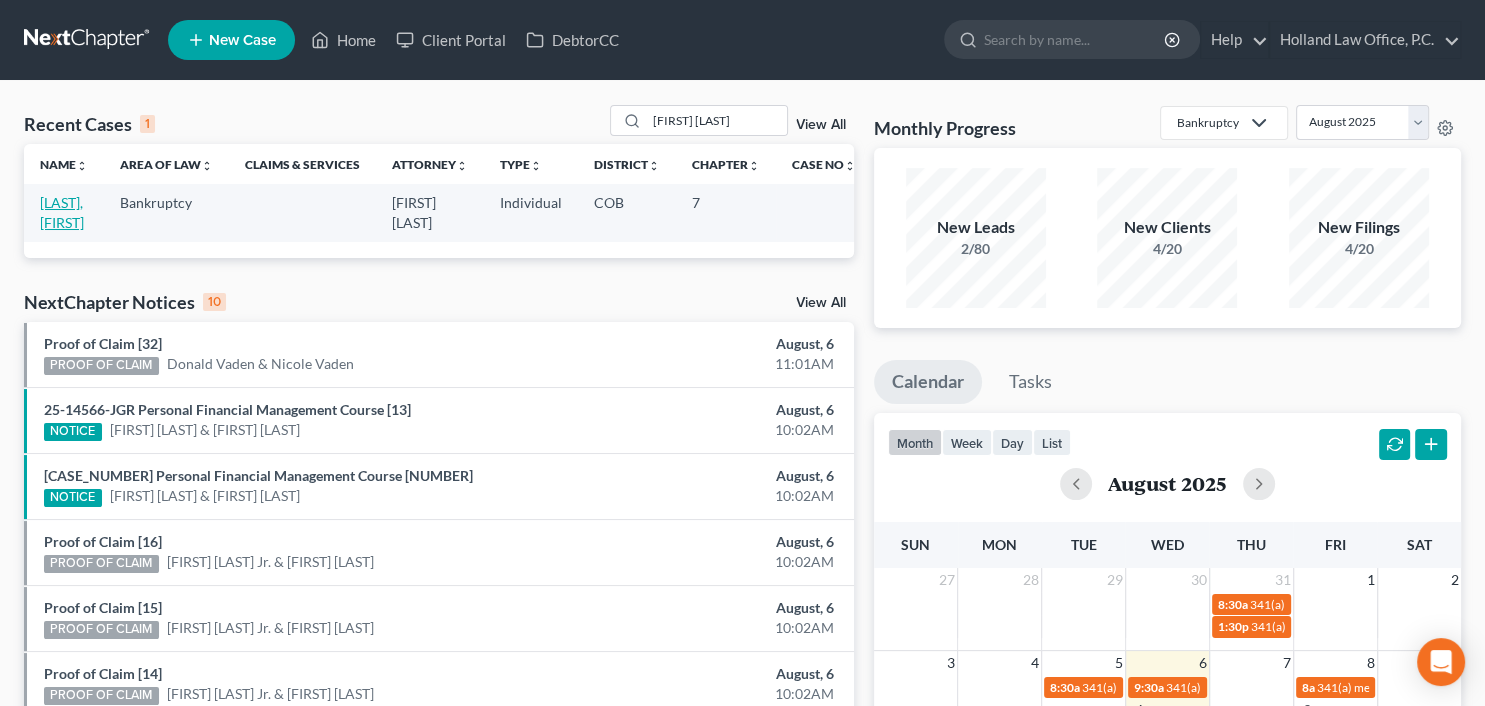 click on "[LAST], [FIRST]" at bounding box center [62, 212] 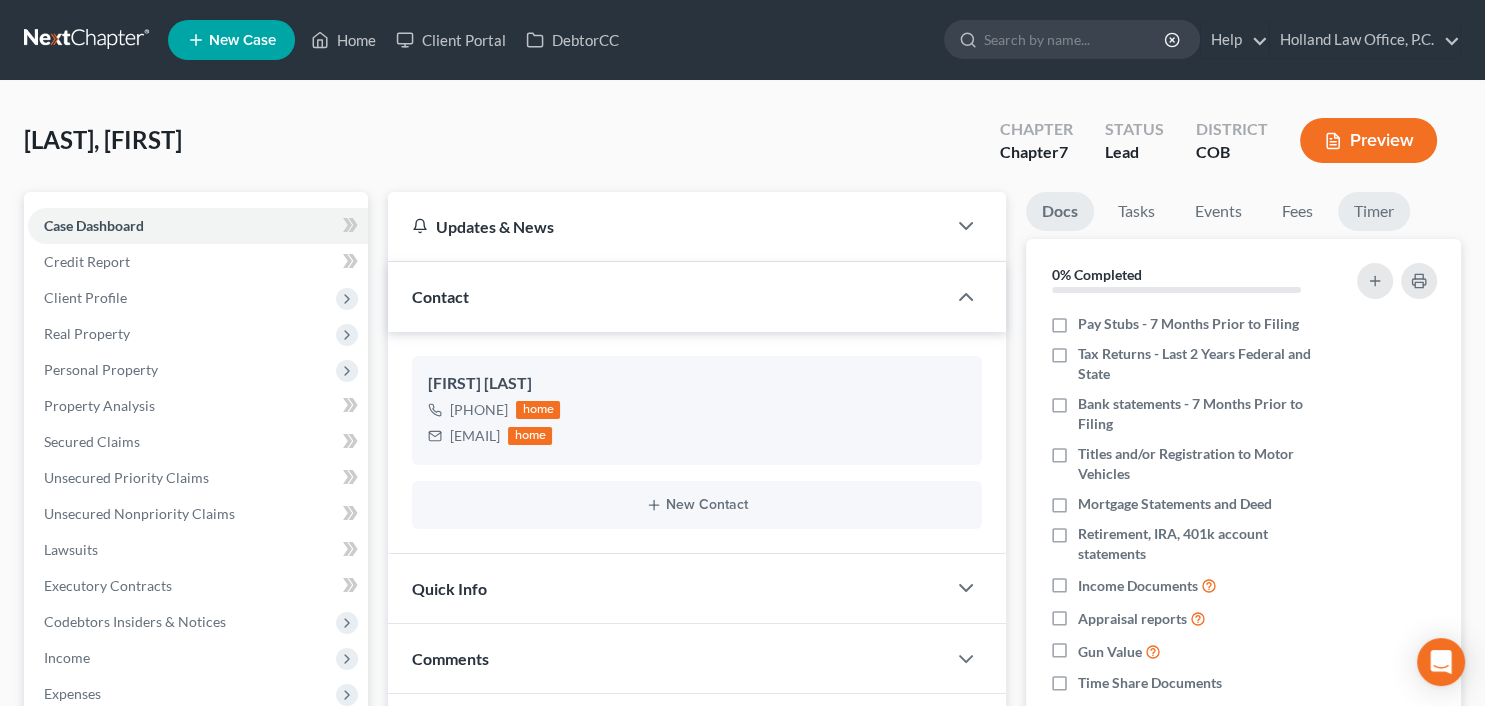 click on "Timer" at bounding box center (1374, 211) 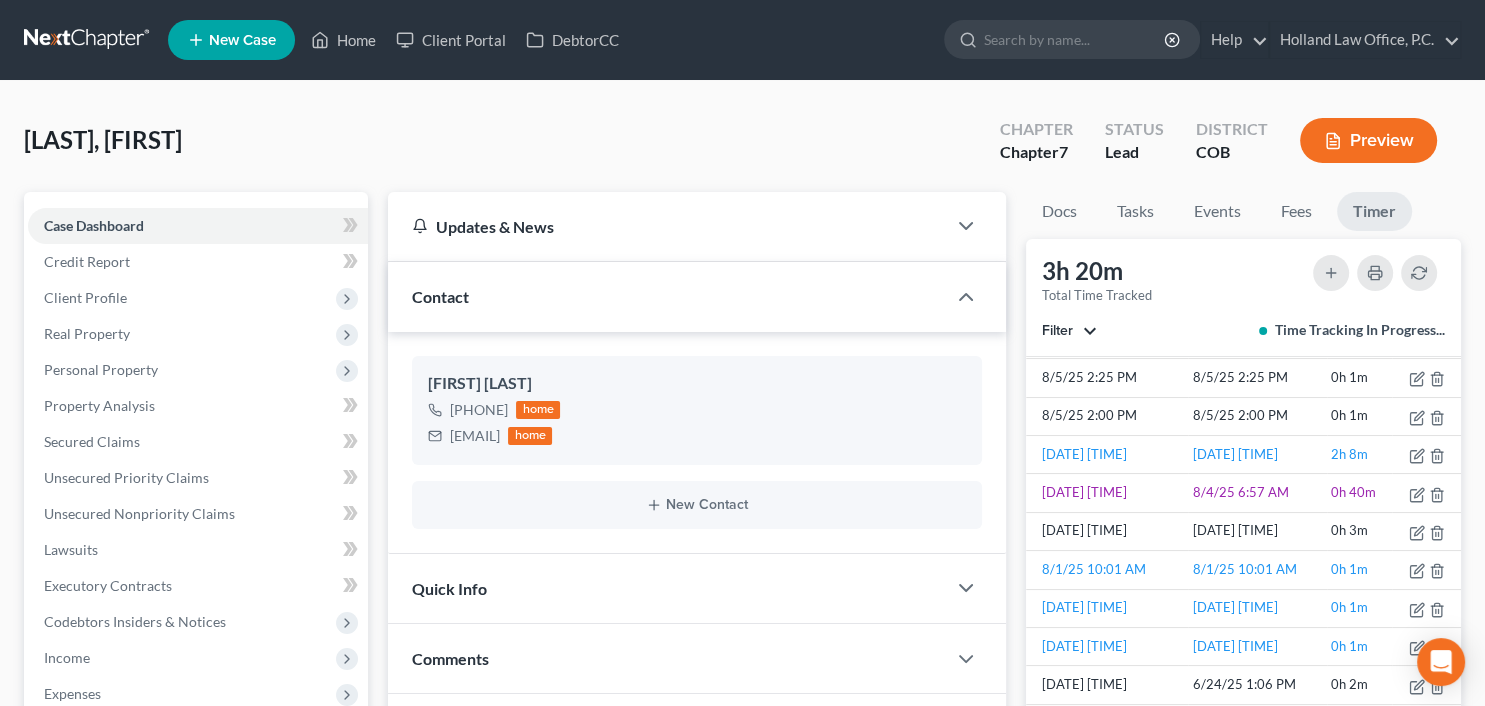 scroll, scrollTop: 153, scrollLeft: 0, axis: vertical 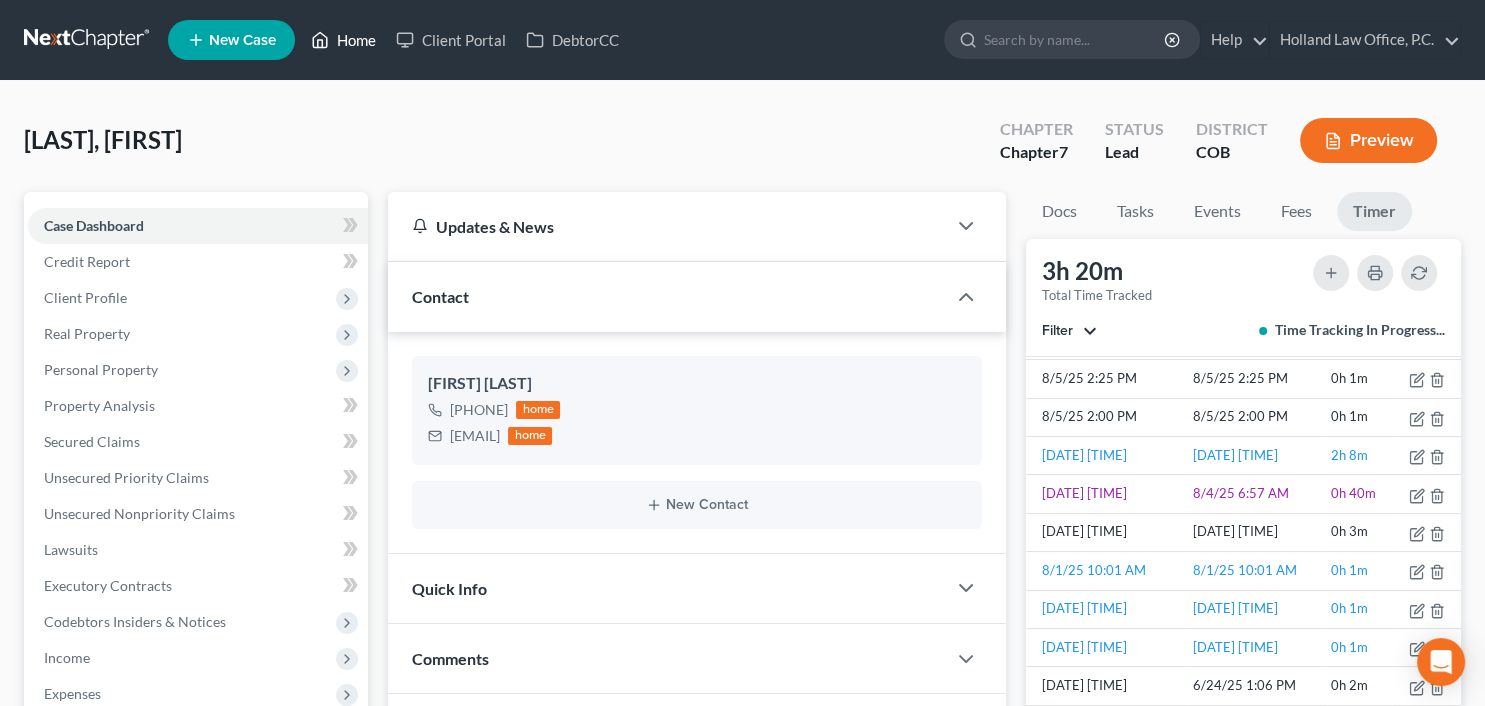 click on "Home" at bounding box center (343, 40) 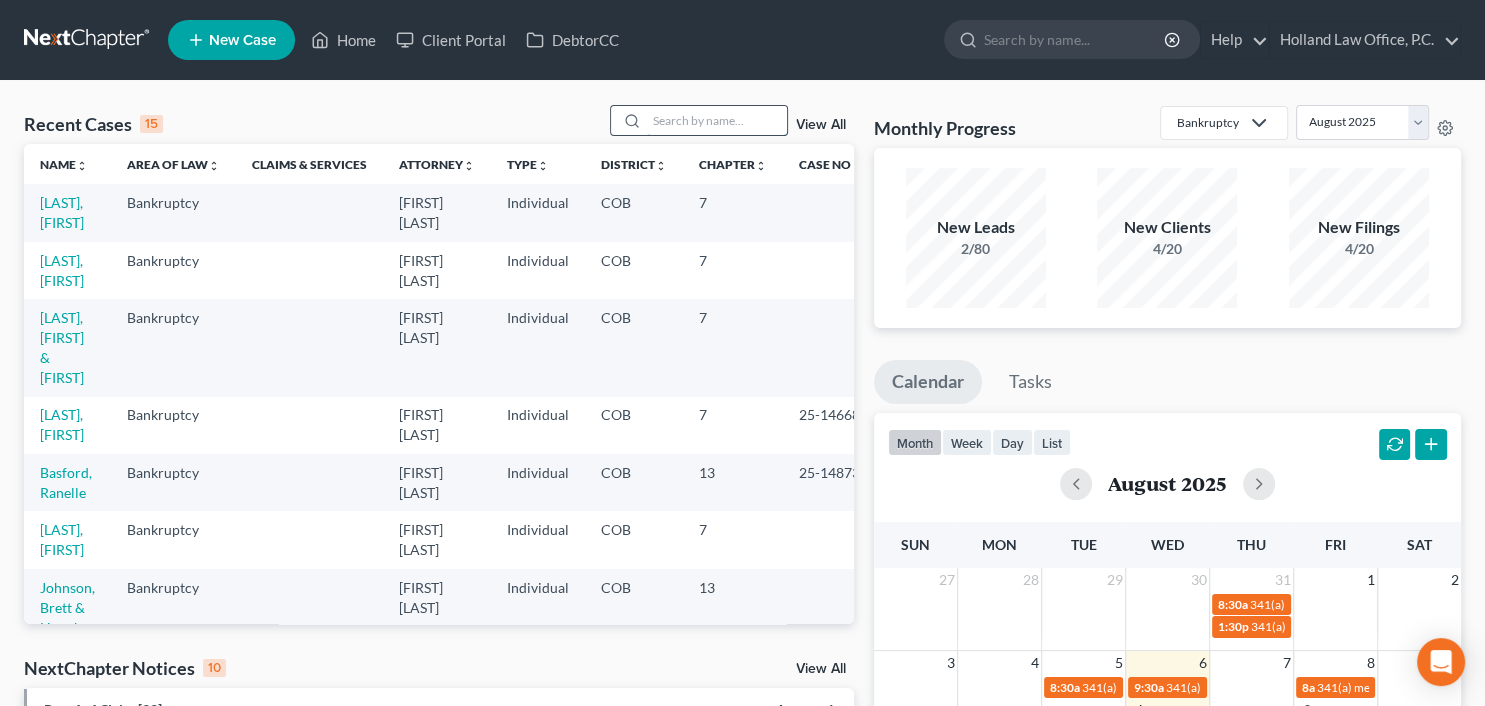 click at bounding box center [717, 120] 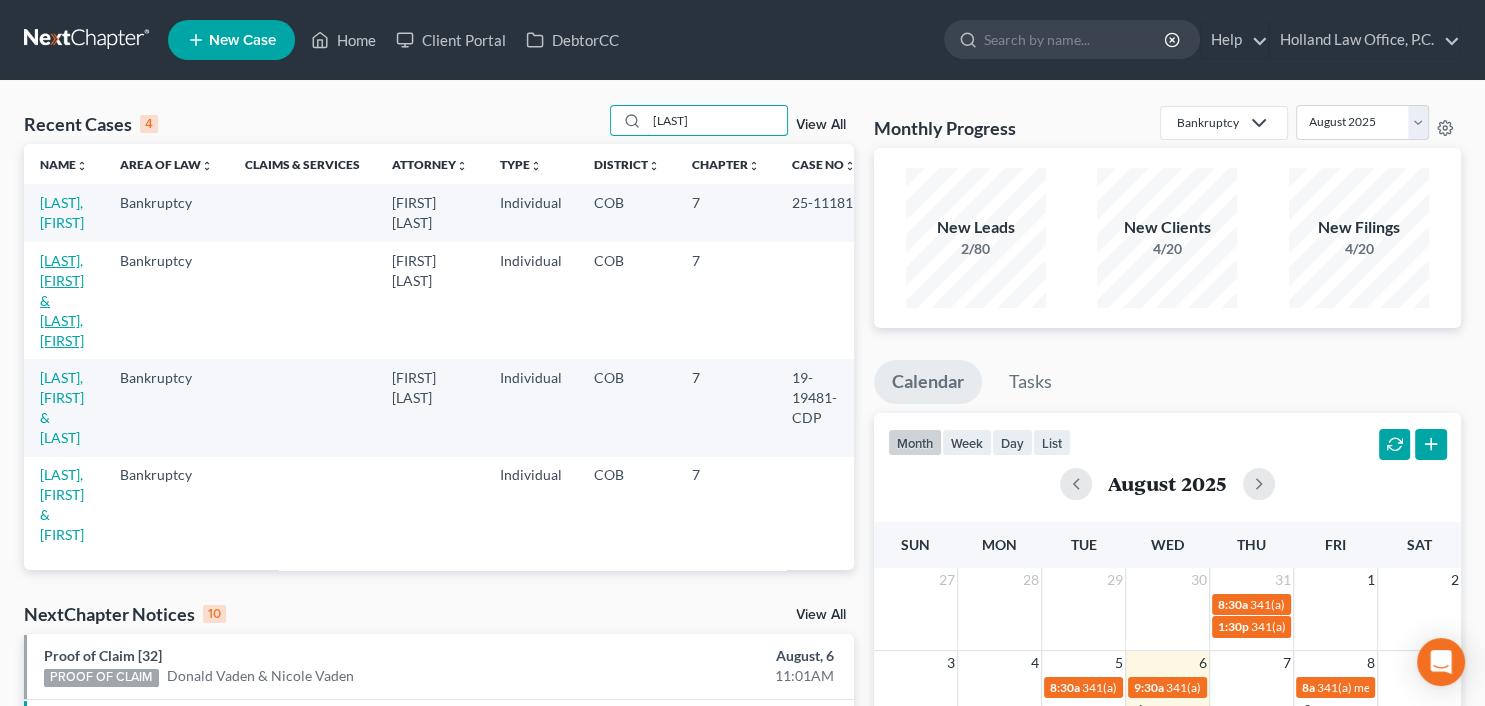 type on "[LAST]" 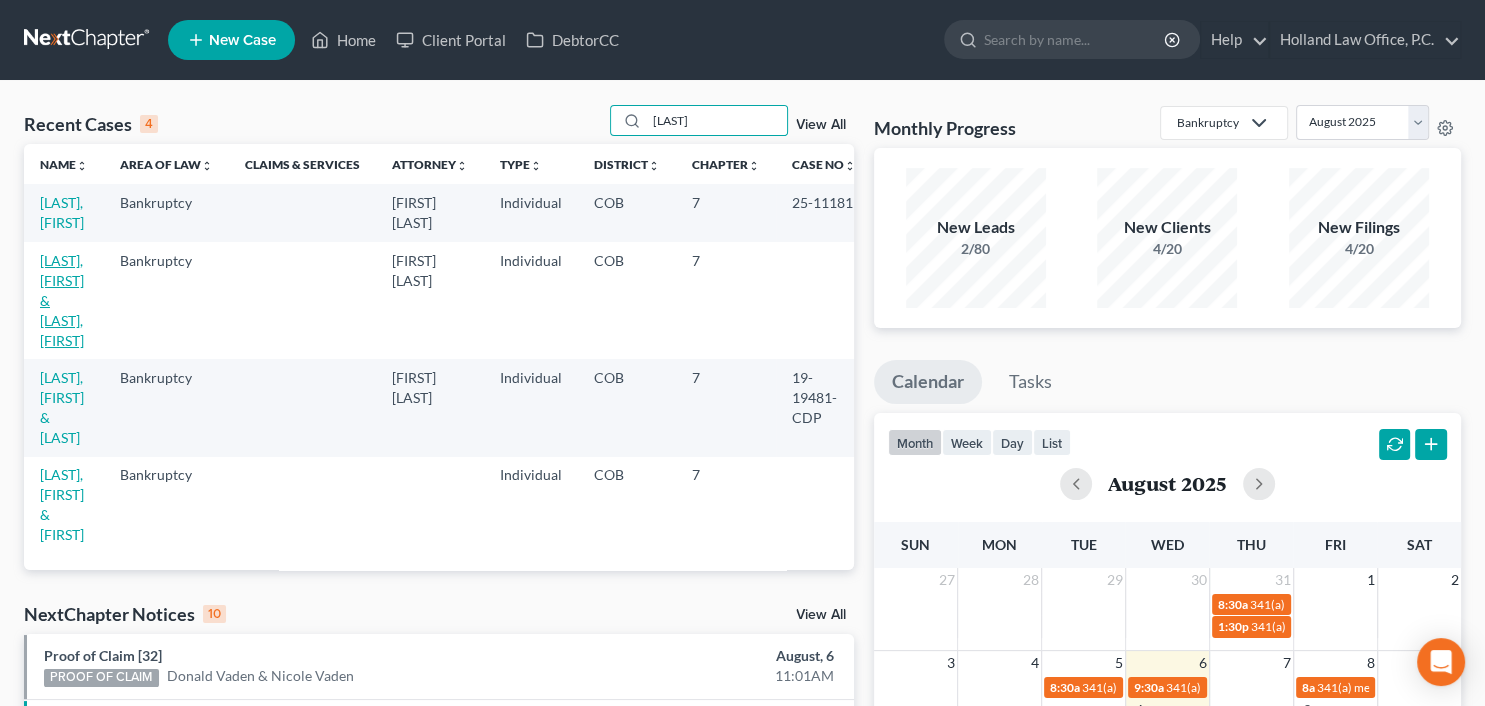 click on "[LAST], [FIRST] & [LAST], [FIRST]" at bounding box center (62, 300) 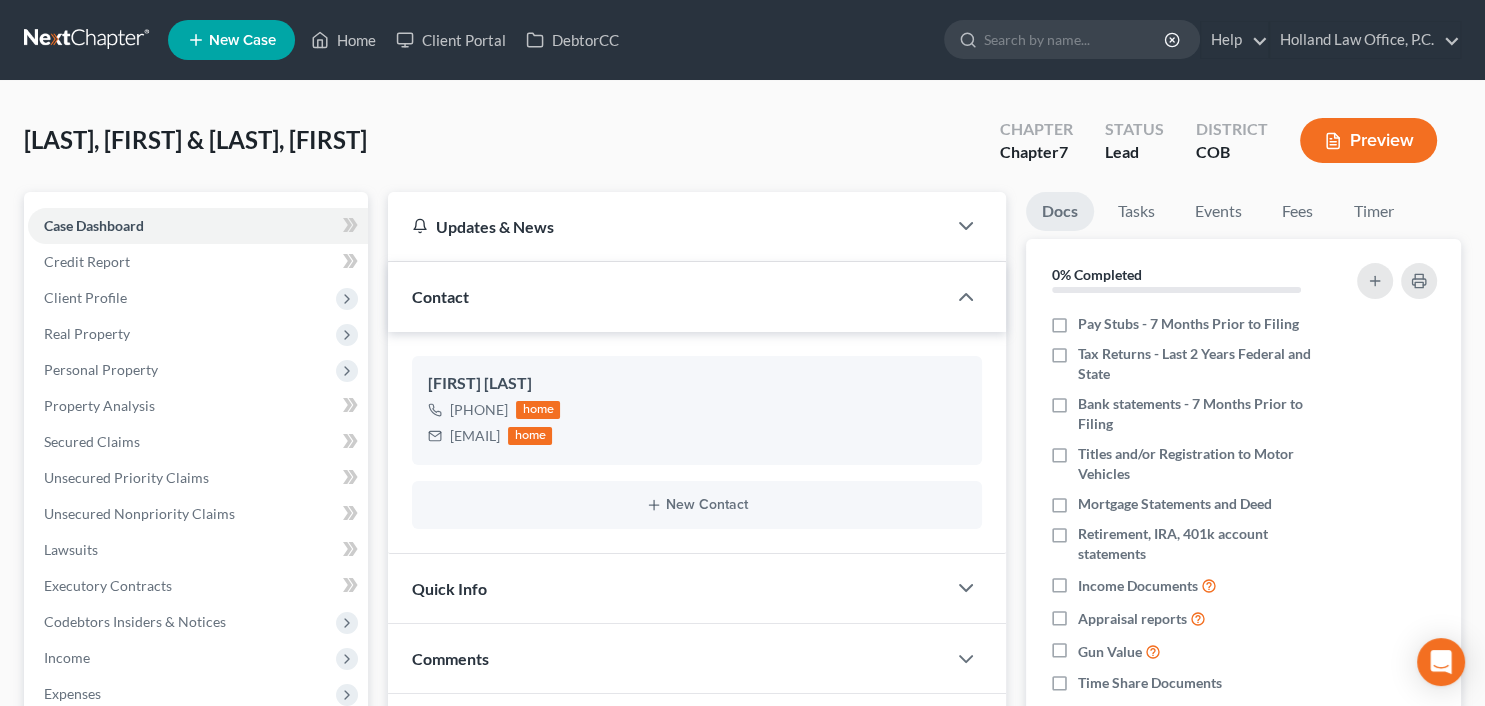 scroll, scrollTop: 0, scrollLeft: 0, axis: both 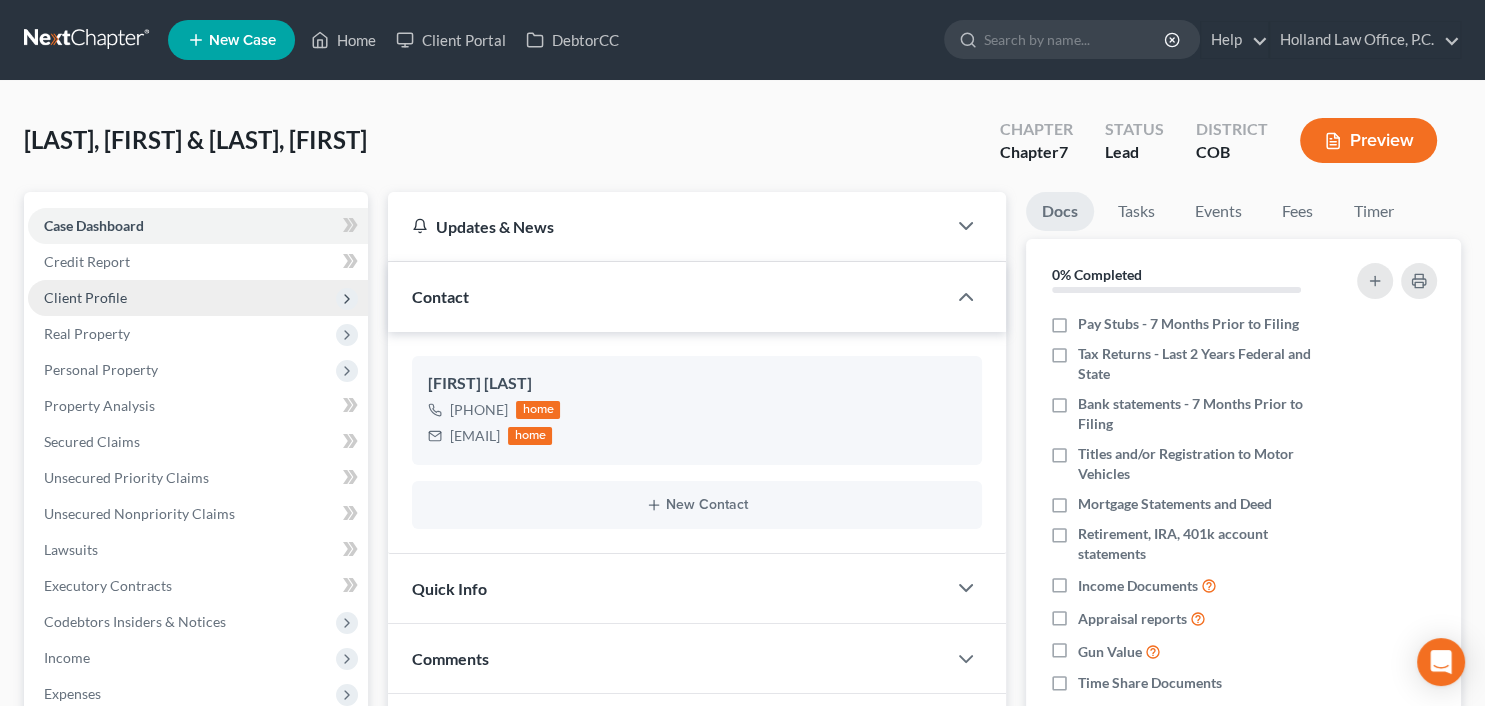 click on "Client Profile" at bounding box center [85, 297] 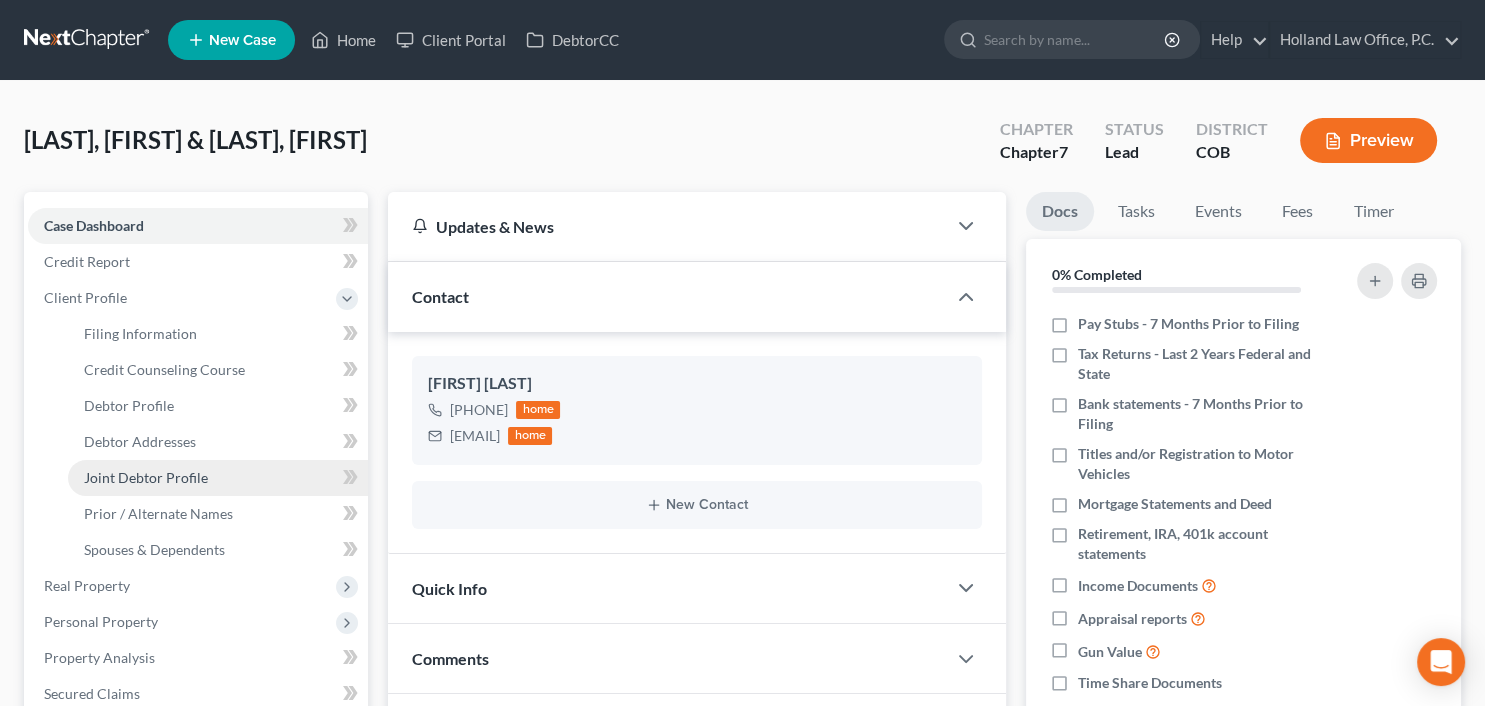 click on "Joint Debtor Profile" at bounding box center [218, 478] 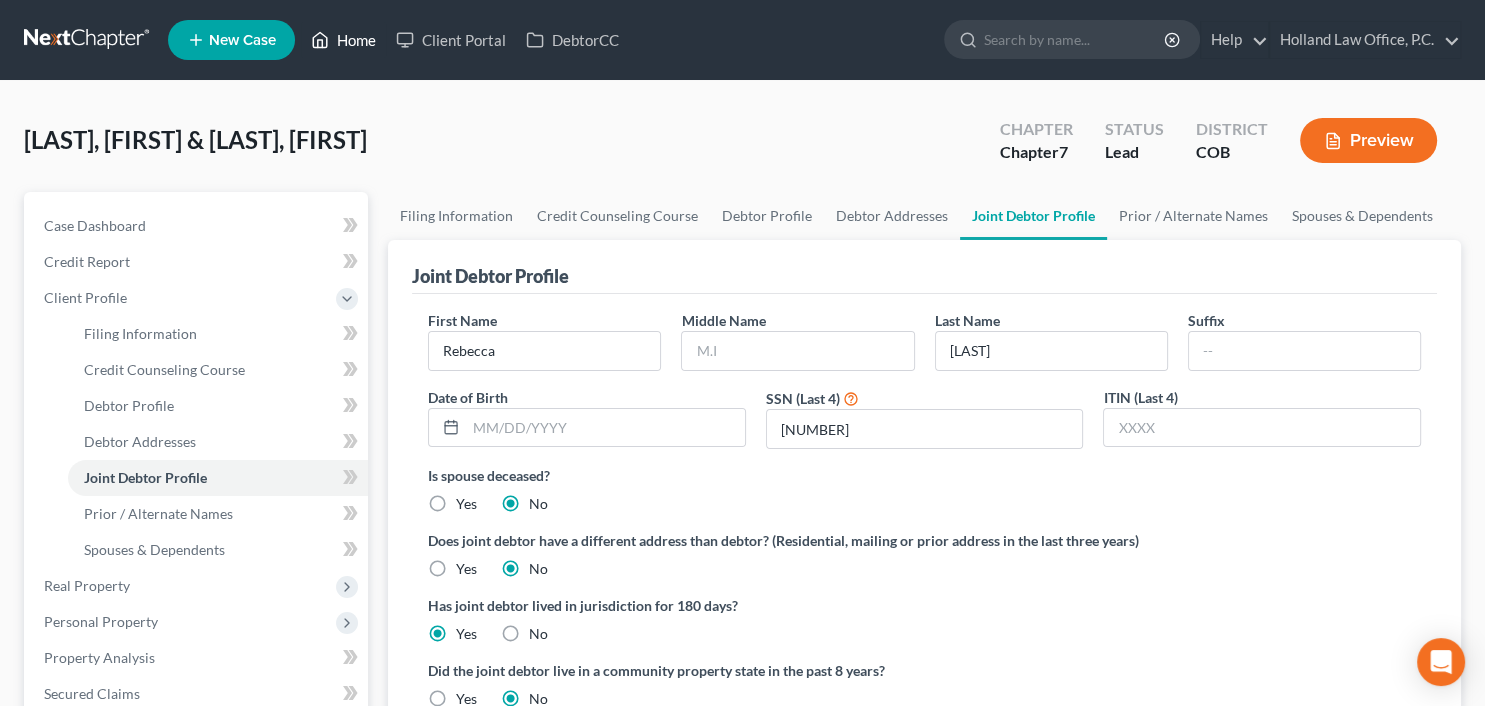 click on "Home" at bounding box center [343, 40] 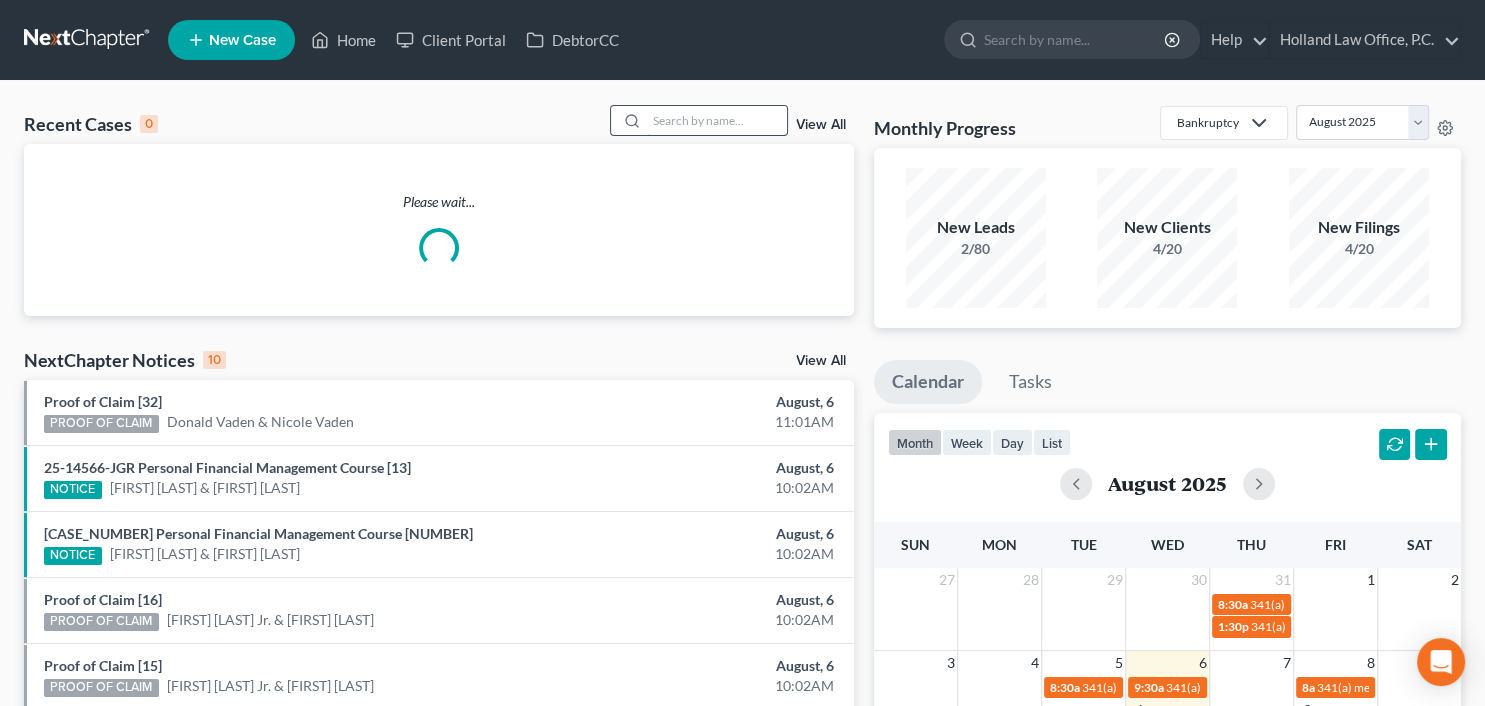 click at bounding box center [717, 120] 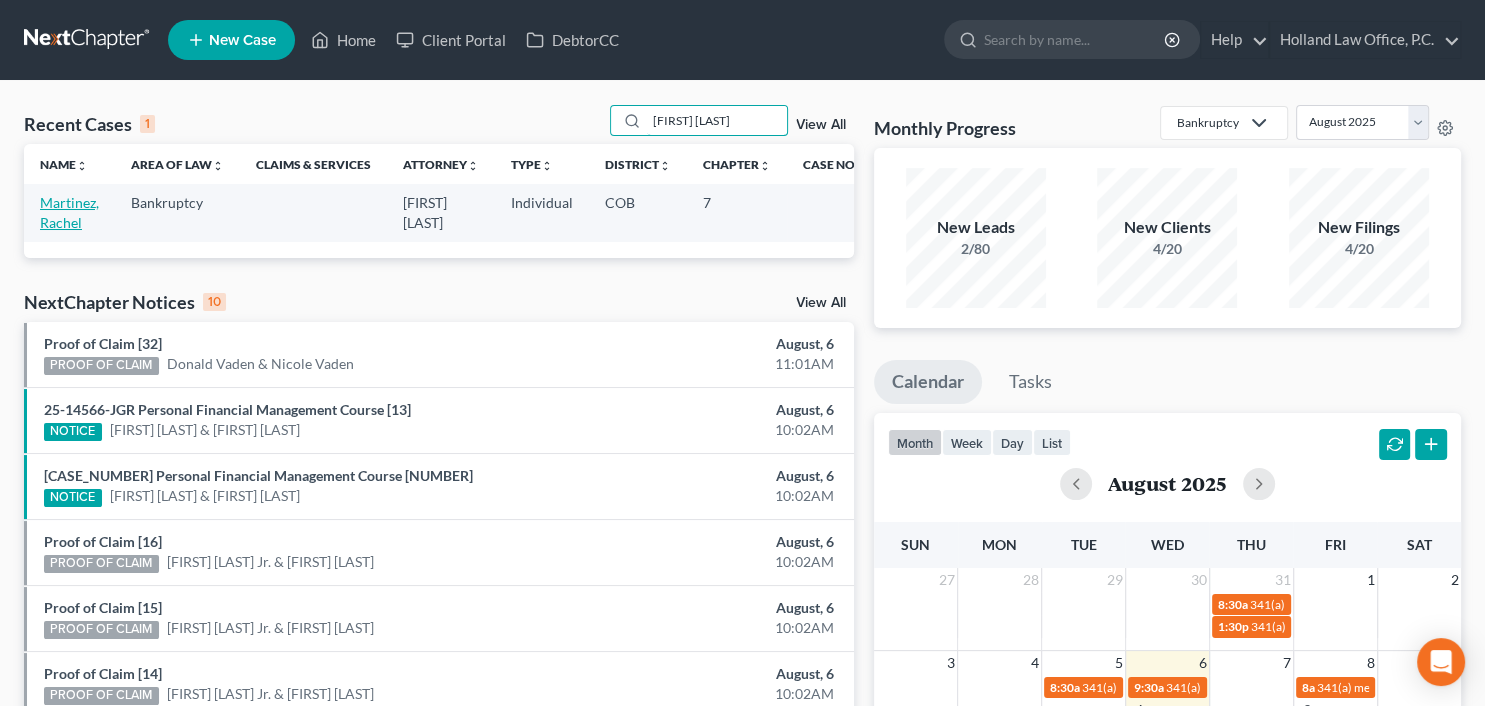 type on "[FIRST] [LAST]" 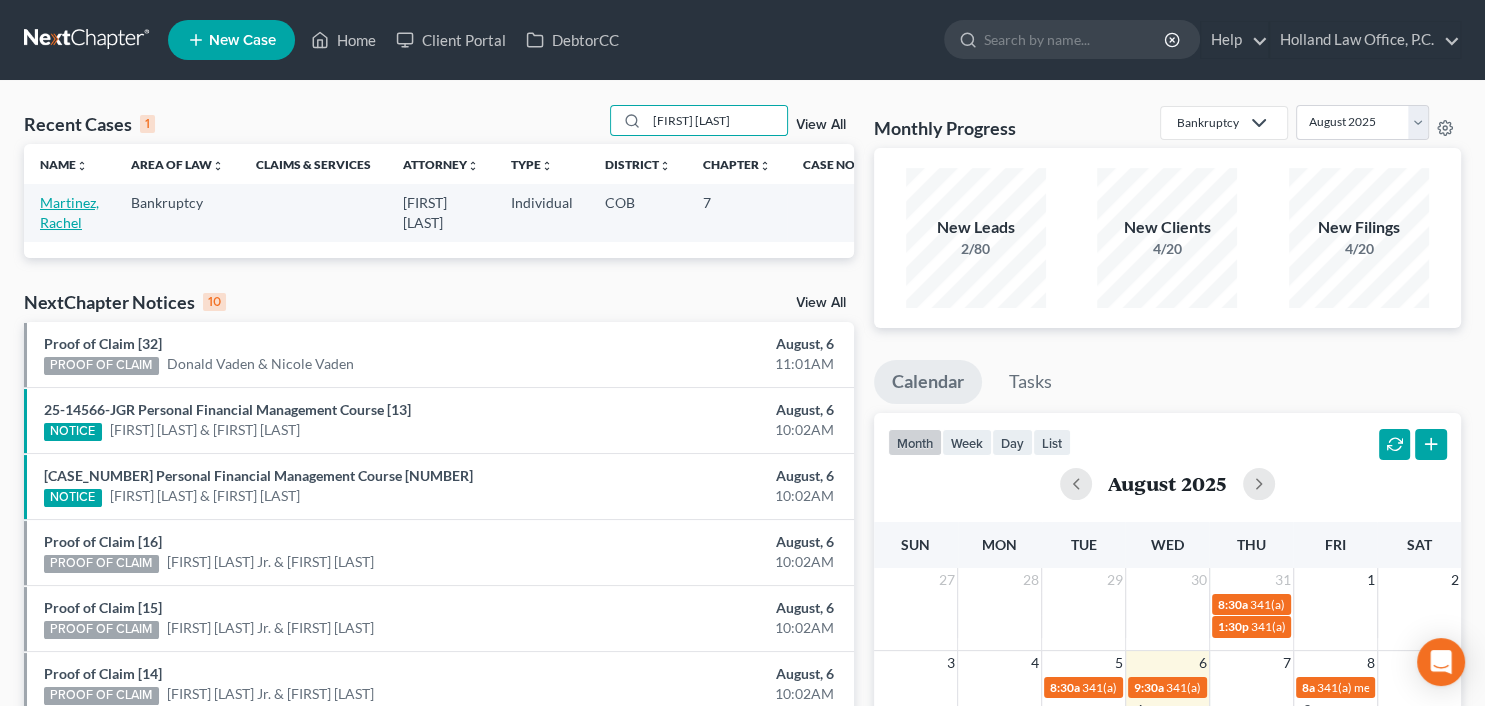 click on "Martinez, Rachel" at bounding box center [69, 212] 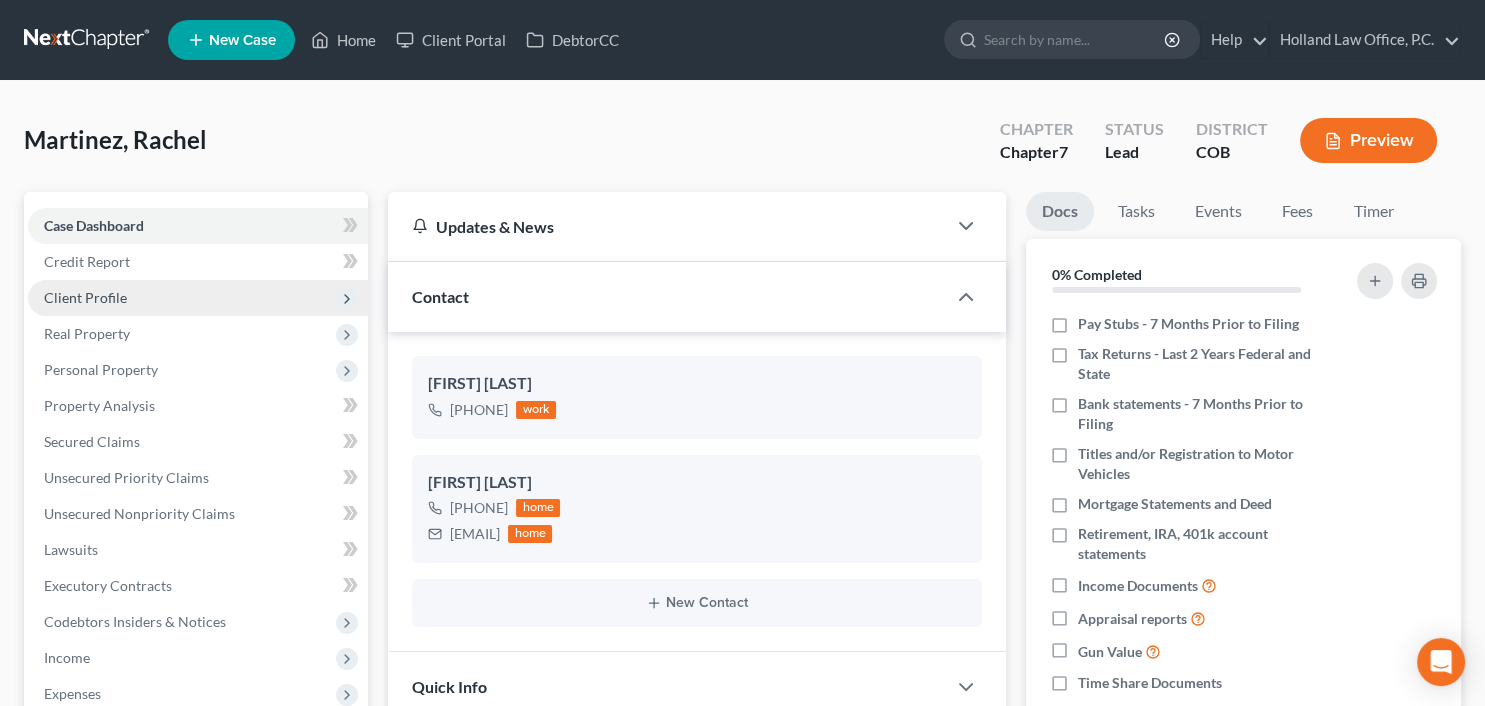 click on "Client Profile" at bounding box center (85, 297) 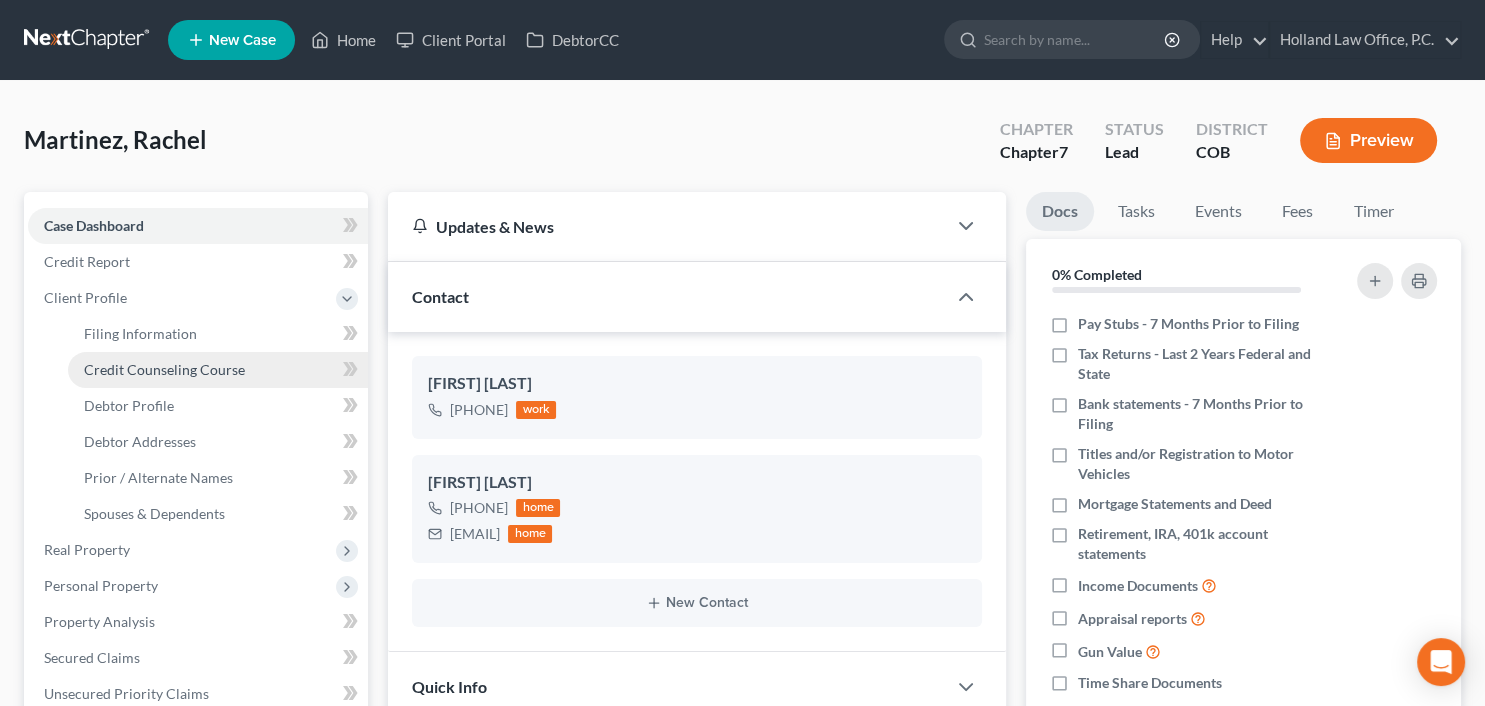 click on "Credit Counseling Course" at bounding box center (164, 369) 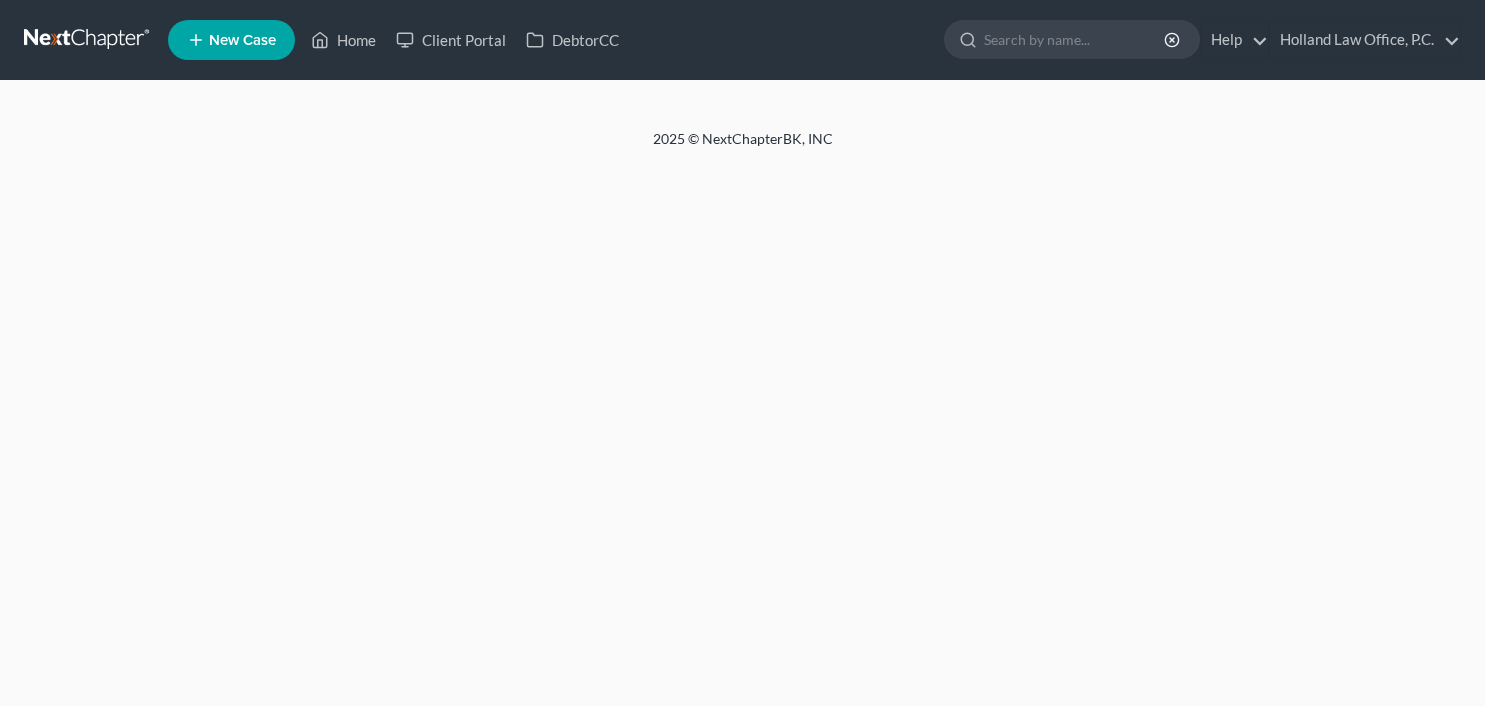 scroll, scrollTop: 0, scrollLeft: 0, axis: both 